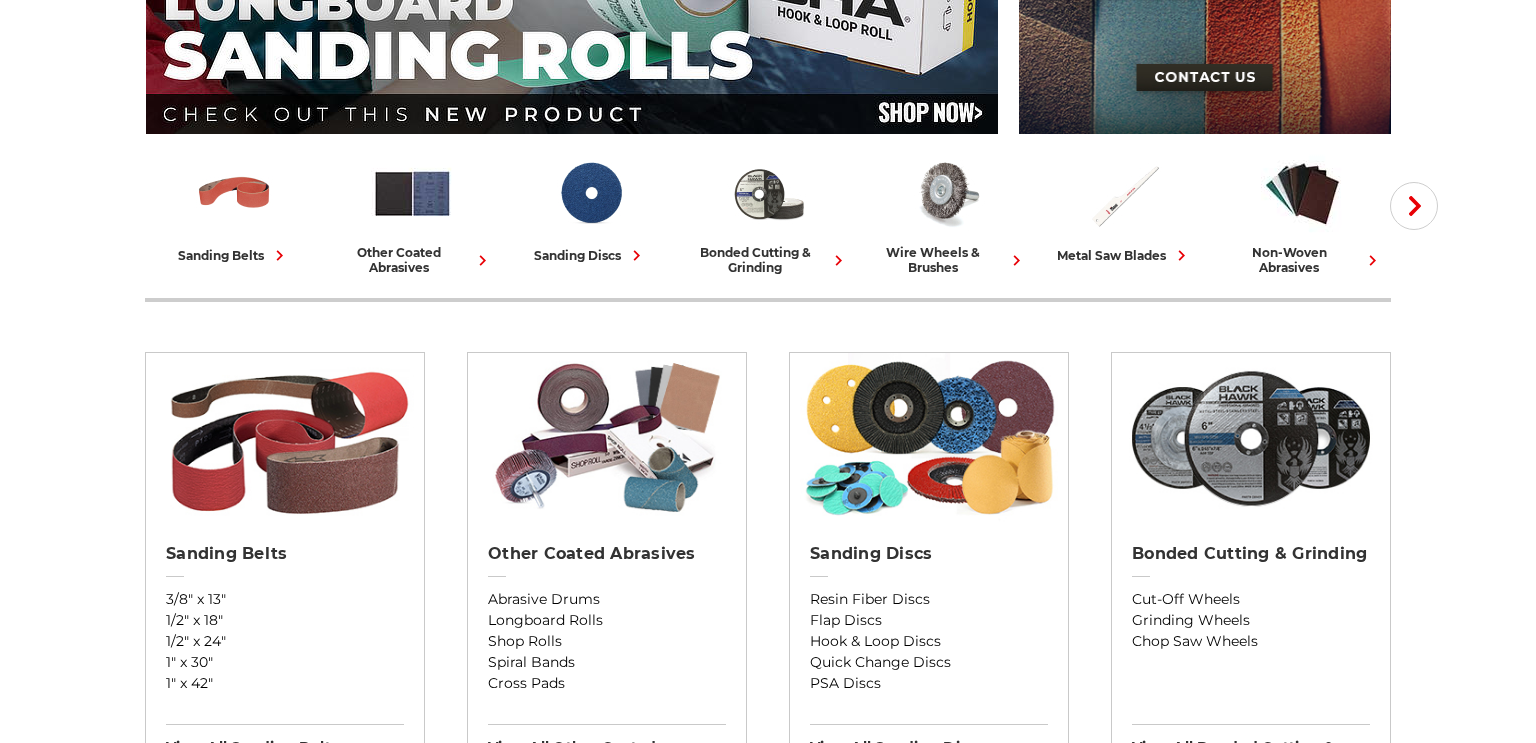 scroll, scrollTop: 609, scrollLeft: 0, axis: vertical 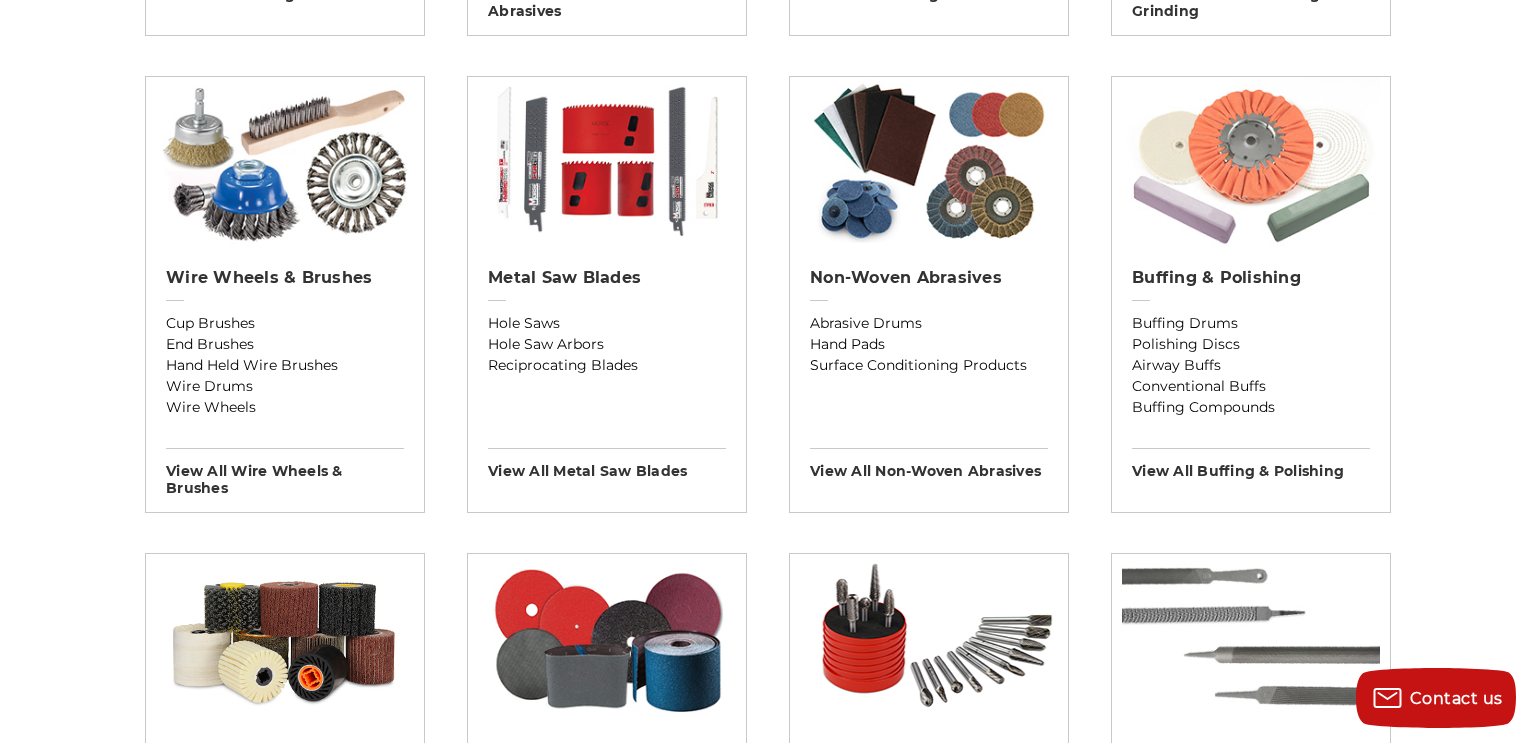 click at bounding box center [1251, 162] 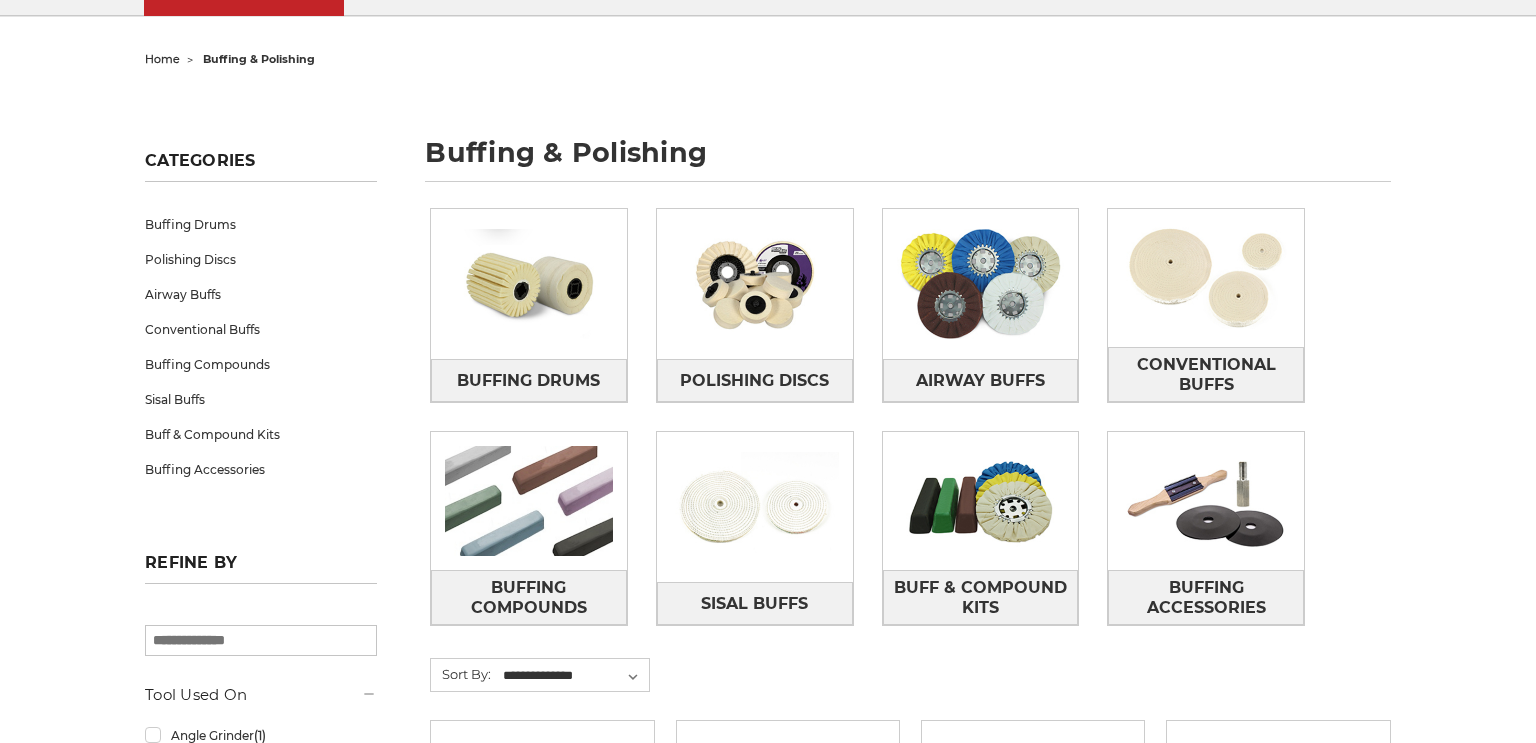 scroll, scrollTop: 224, scrollLeft: 0, axis: vertical 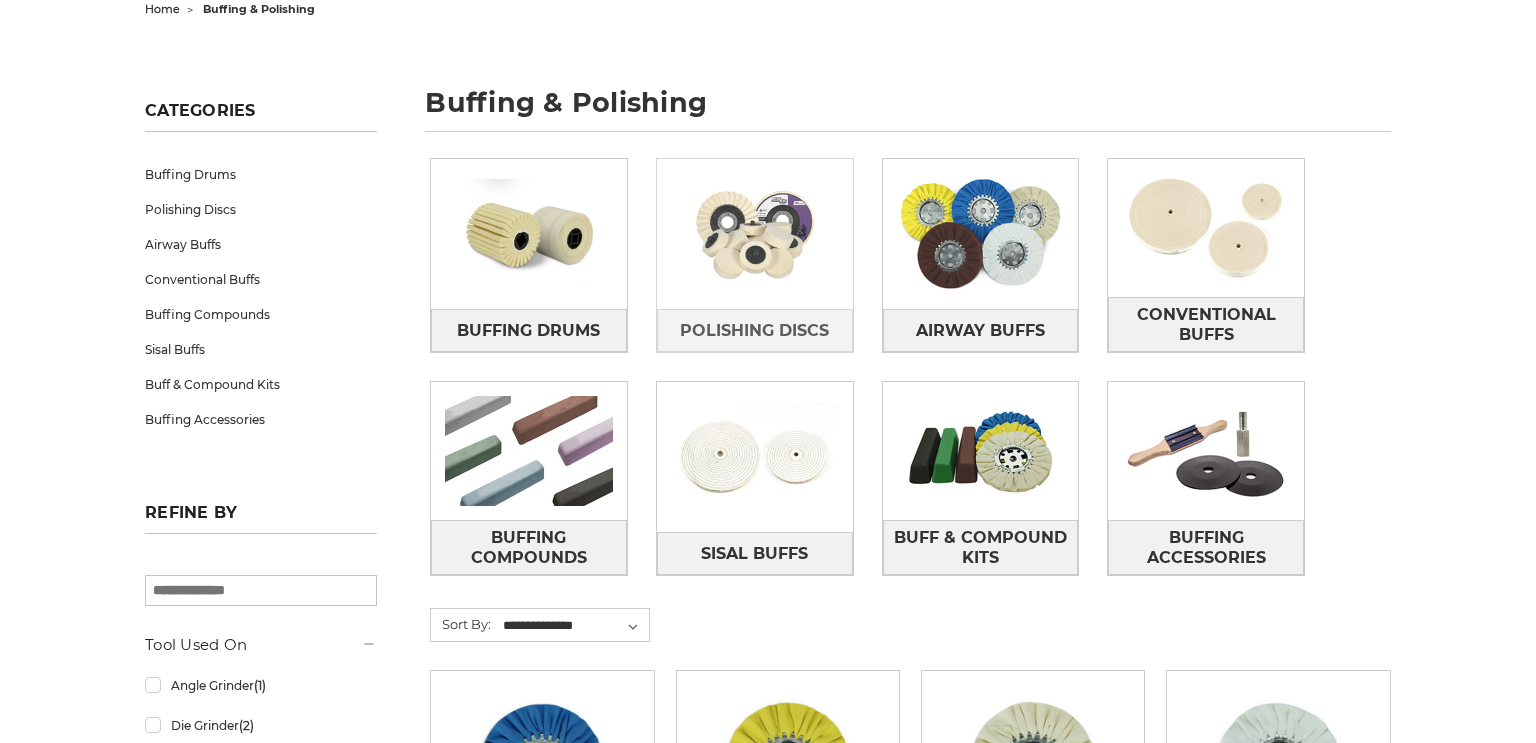 click at bounding box center (755, 234) 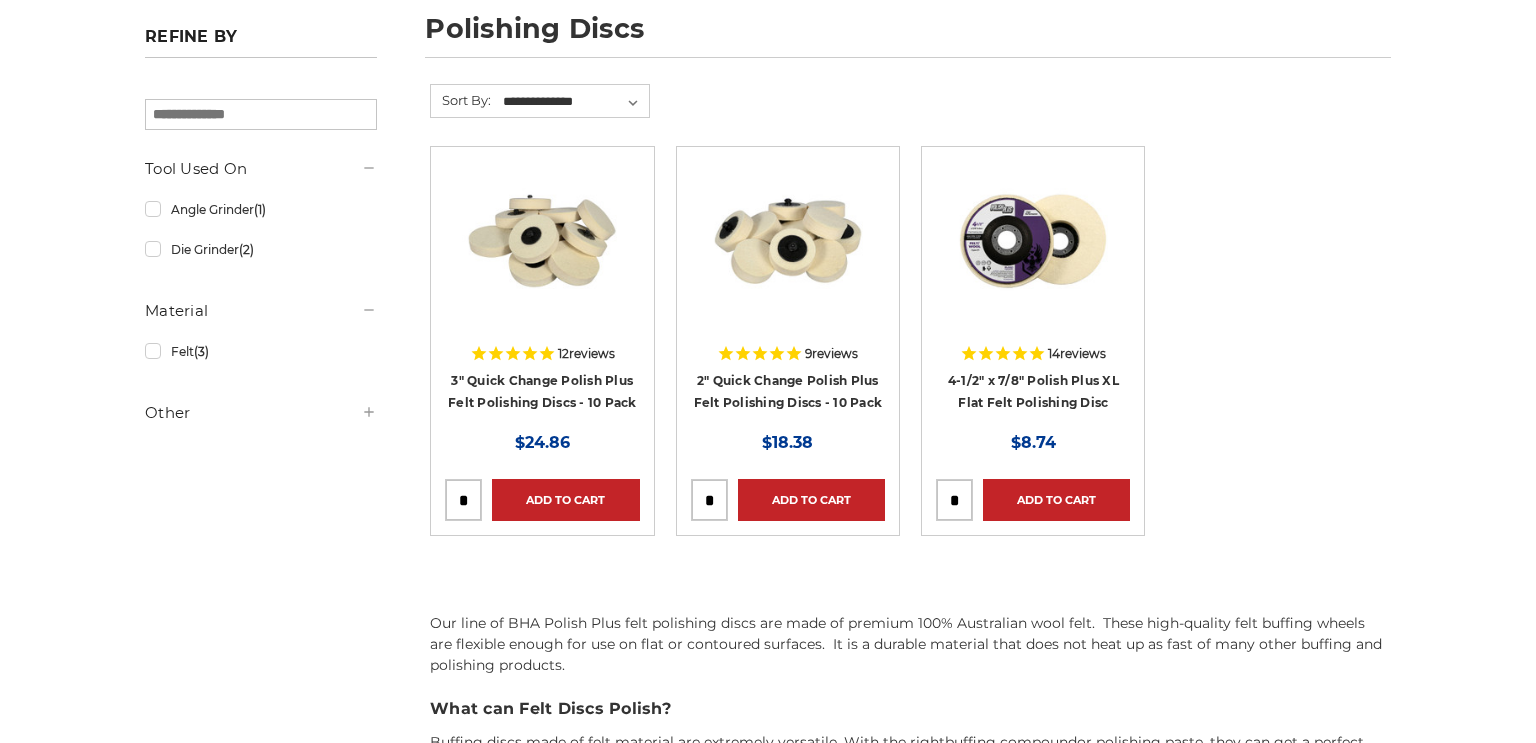 scroll, scrollTop: 339, scrollLeft: 0, axis: vertical 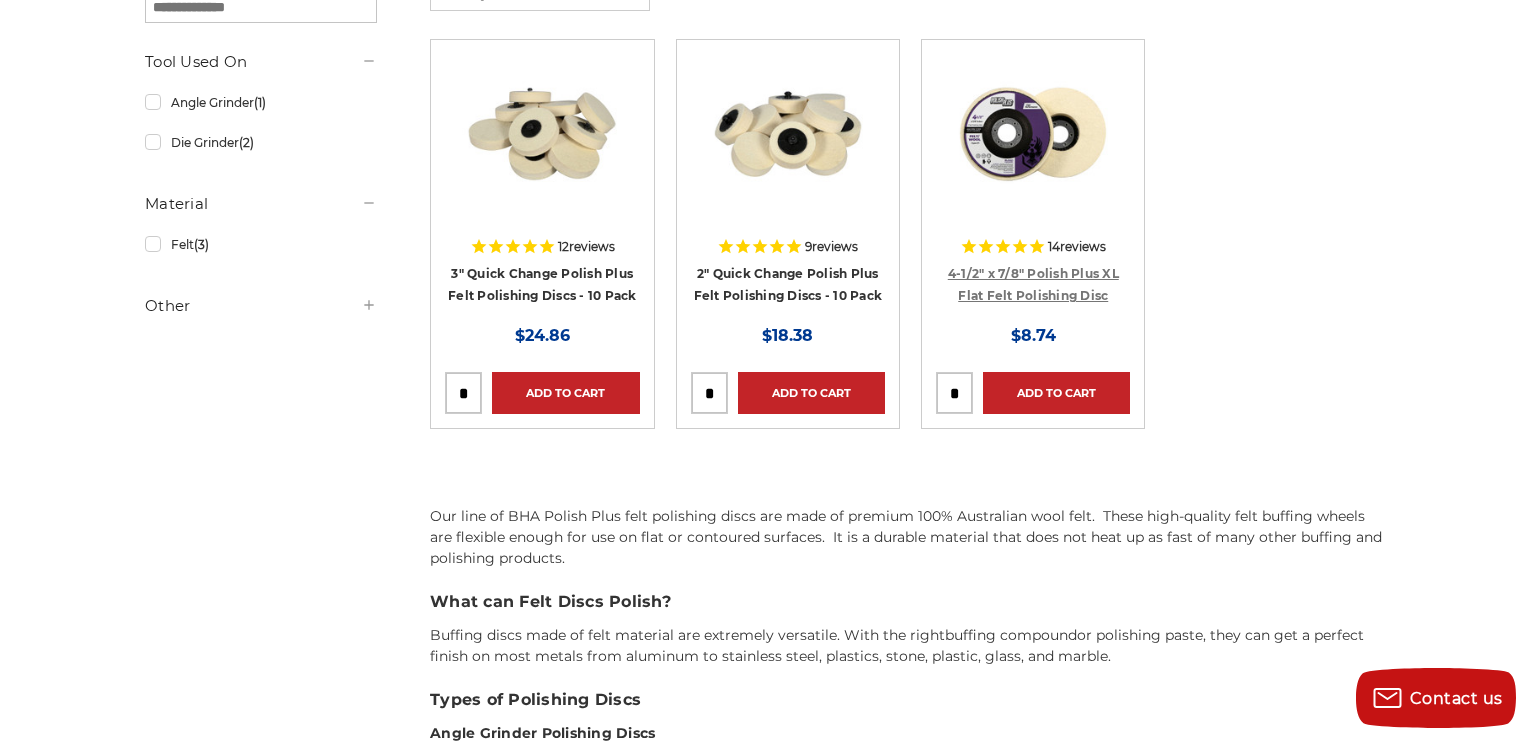 click on "4-1/2" x 7/8" Polish Plus XL Flat Felt Polishing Disc" at bounding box center [1033, 285] 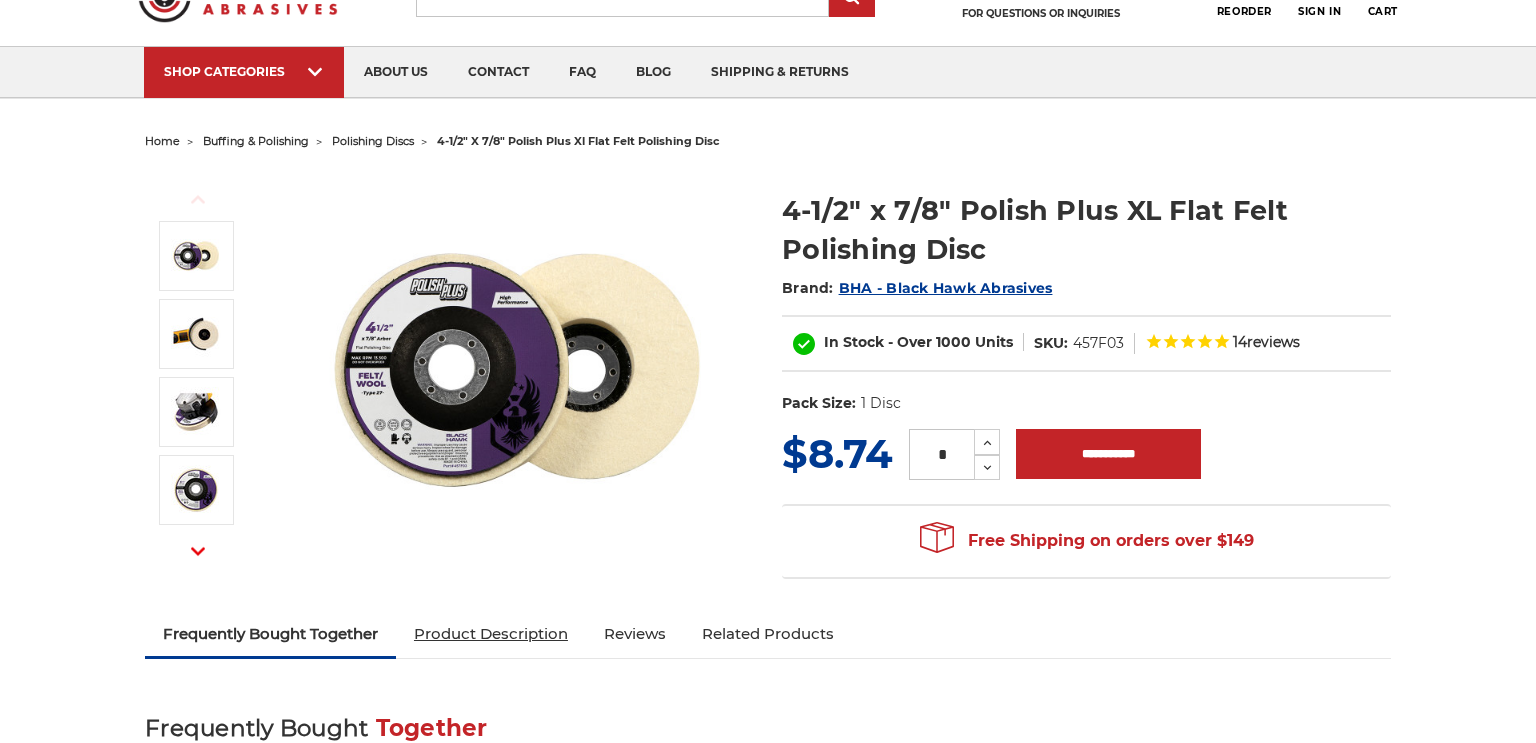 scroll, scrollTop: 220, scrollLeft: 0, axis: vertical 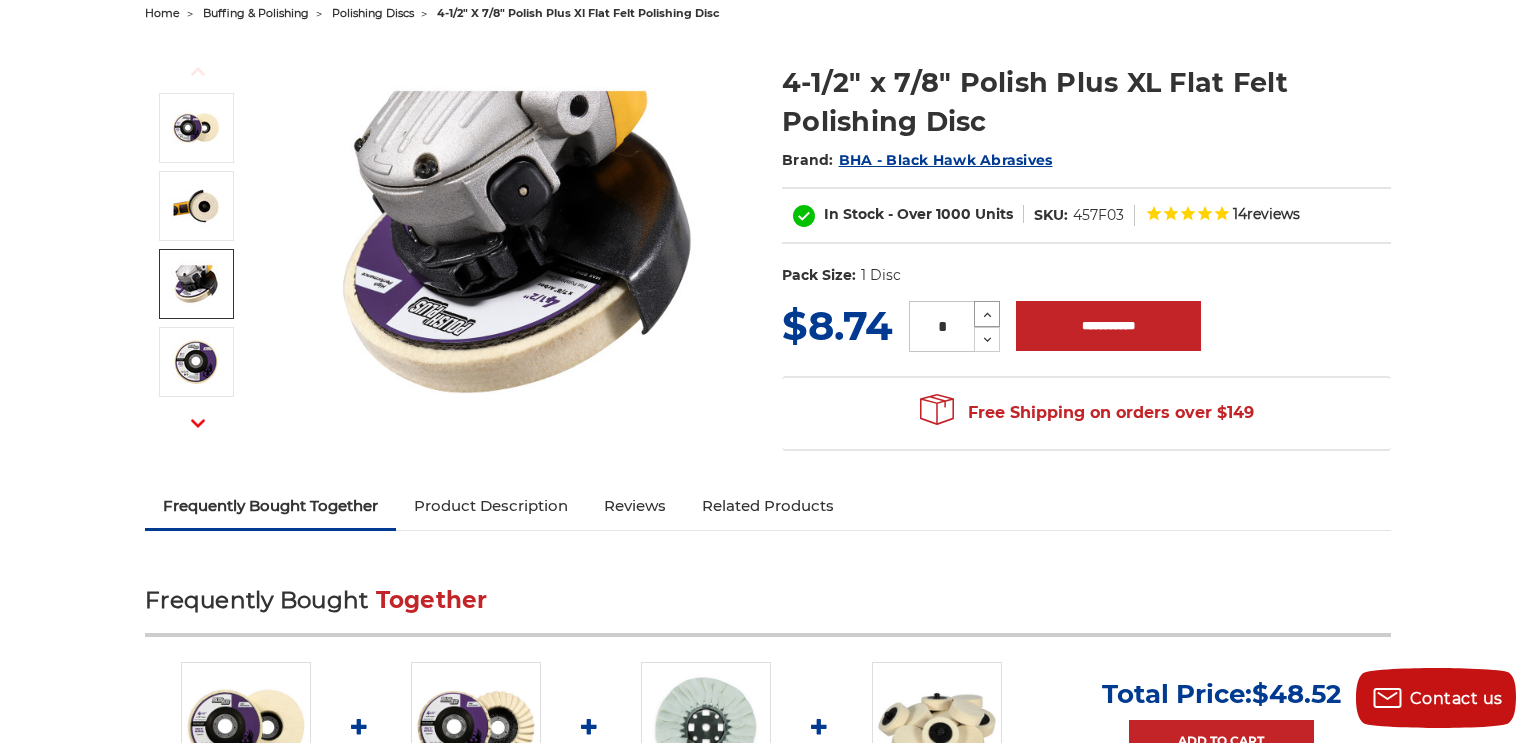click at bounding box center (987, 315) 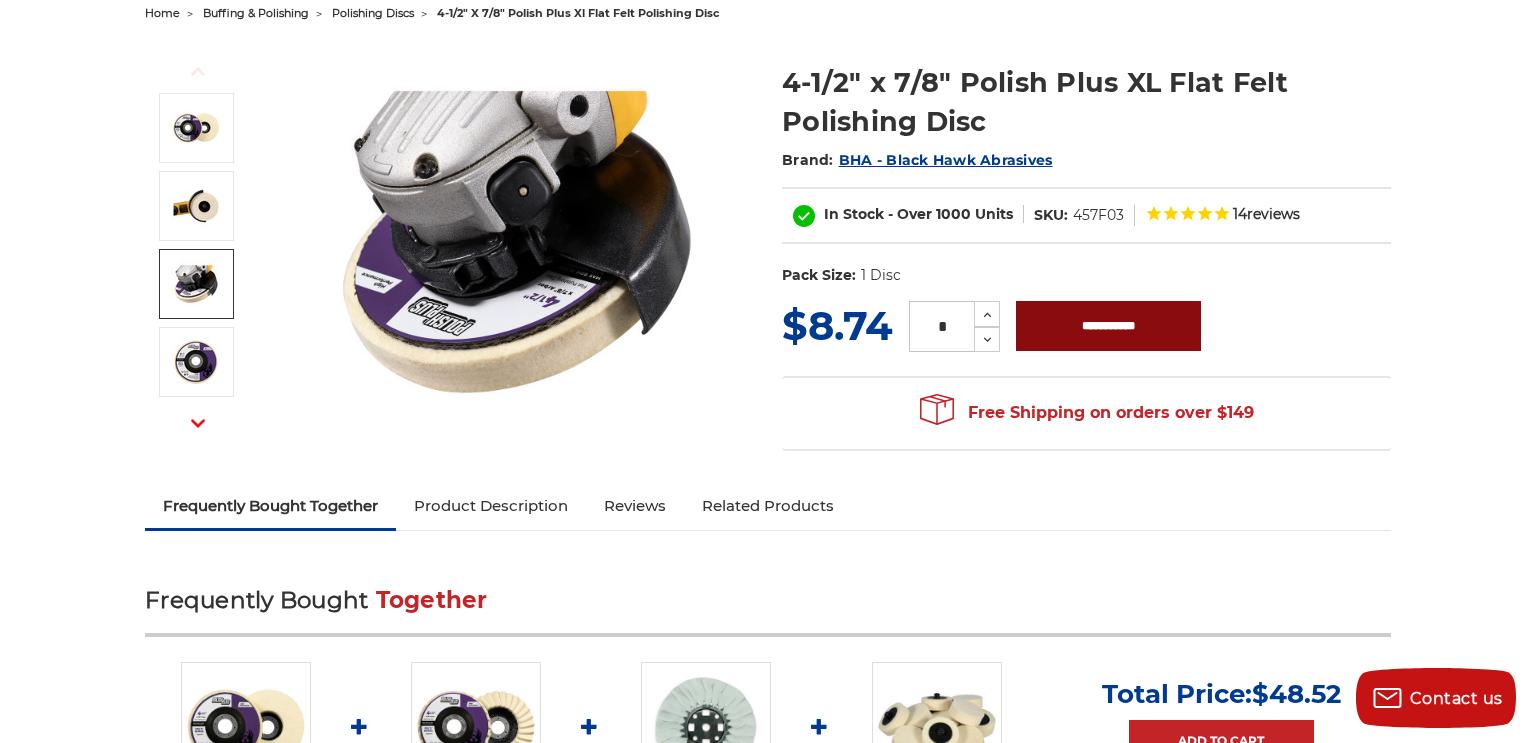 click on "**********" at bounding box center (1108, 326) 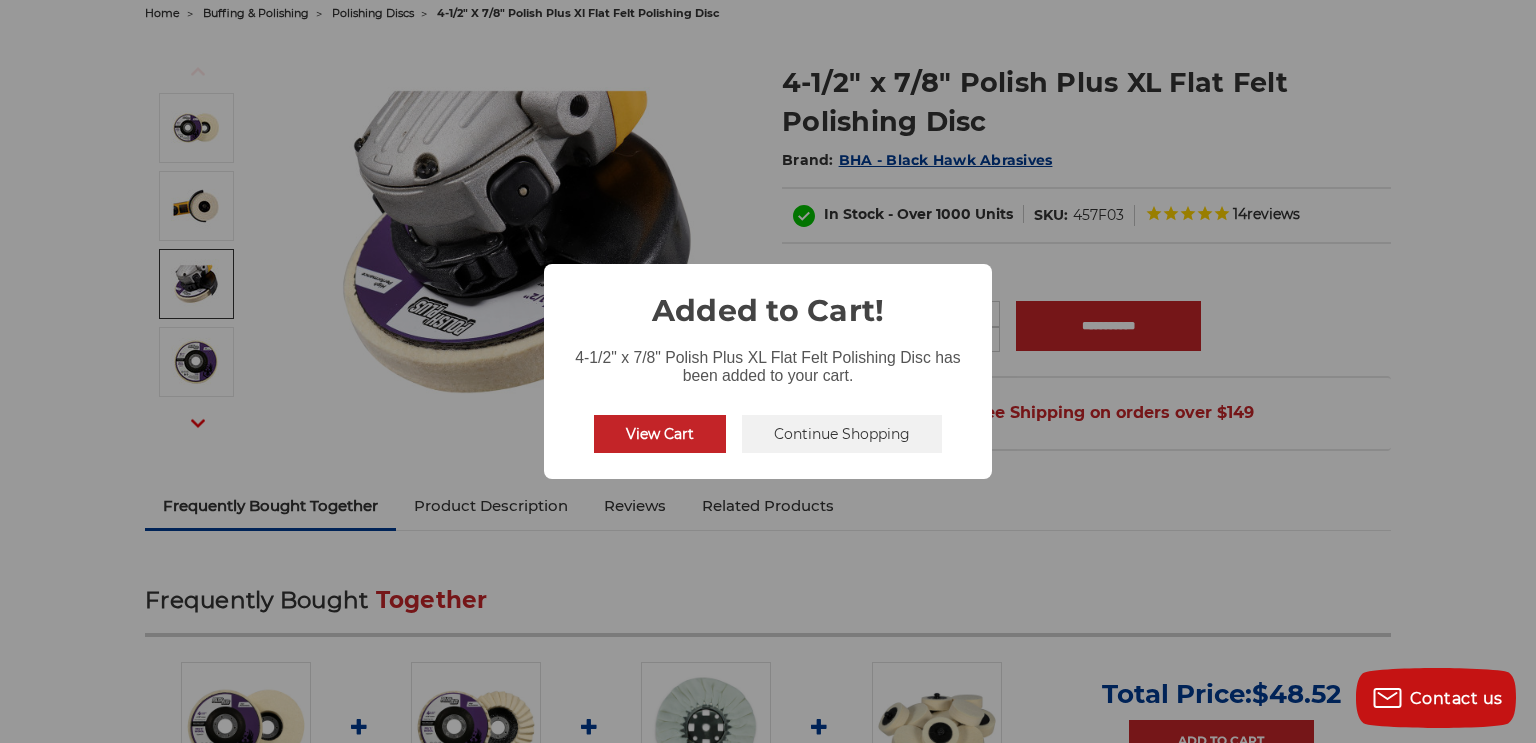 click on "Continue Shopping" at bounding box center (842, 434) 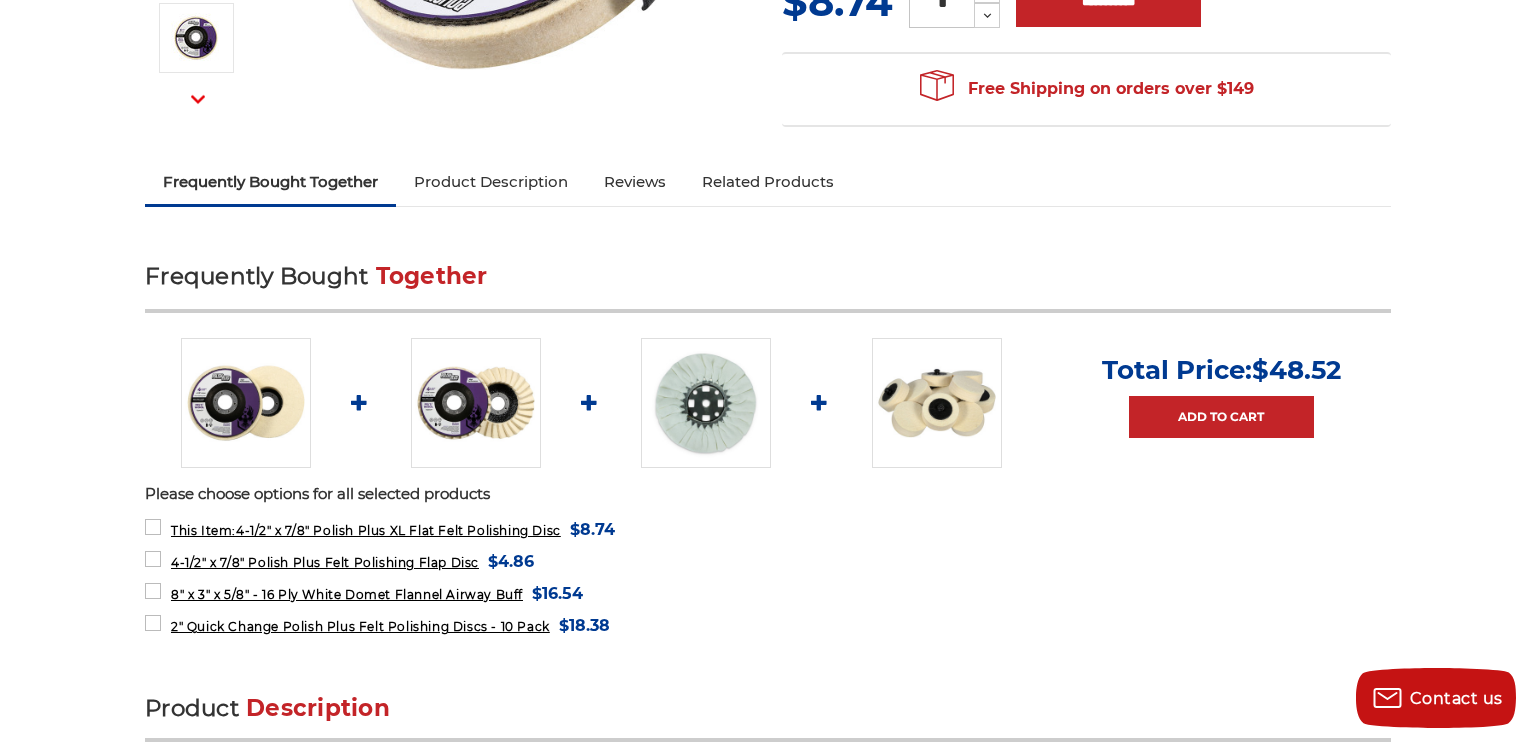 scroll, scrollTop: 576, scrollLeft: 0, axis: vertical 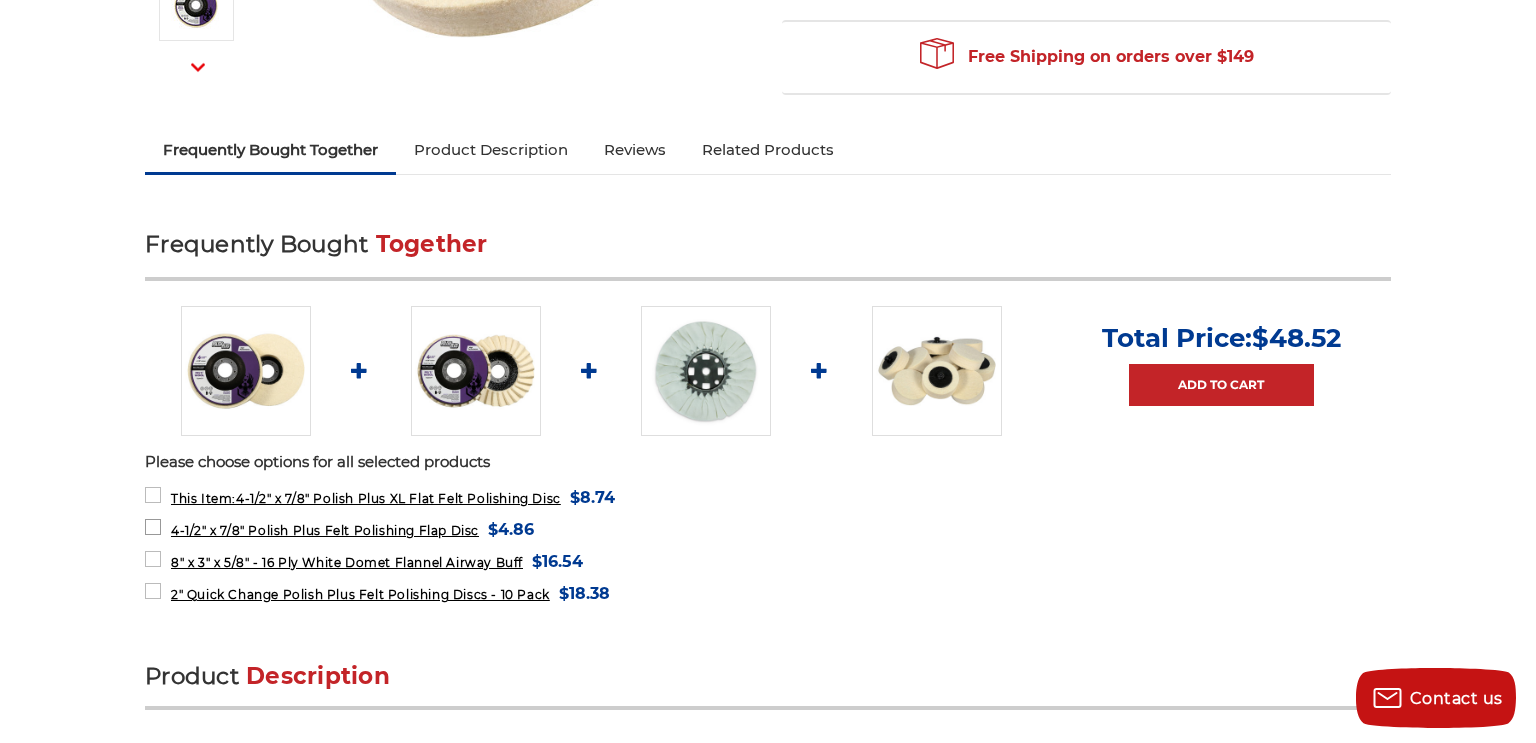click on "4-1/2" x 7/8" Polish Plus Felt Polishing Flap Disc" at bounding box center [325, 530] 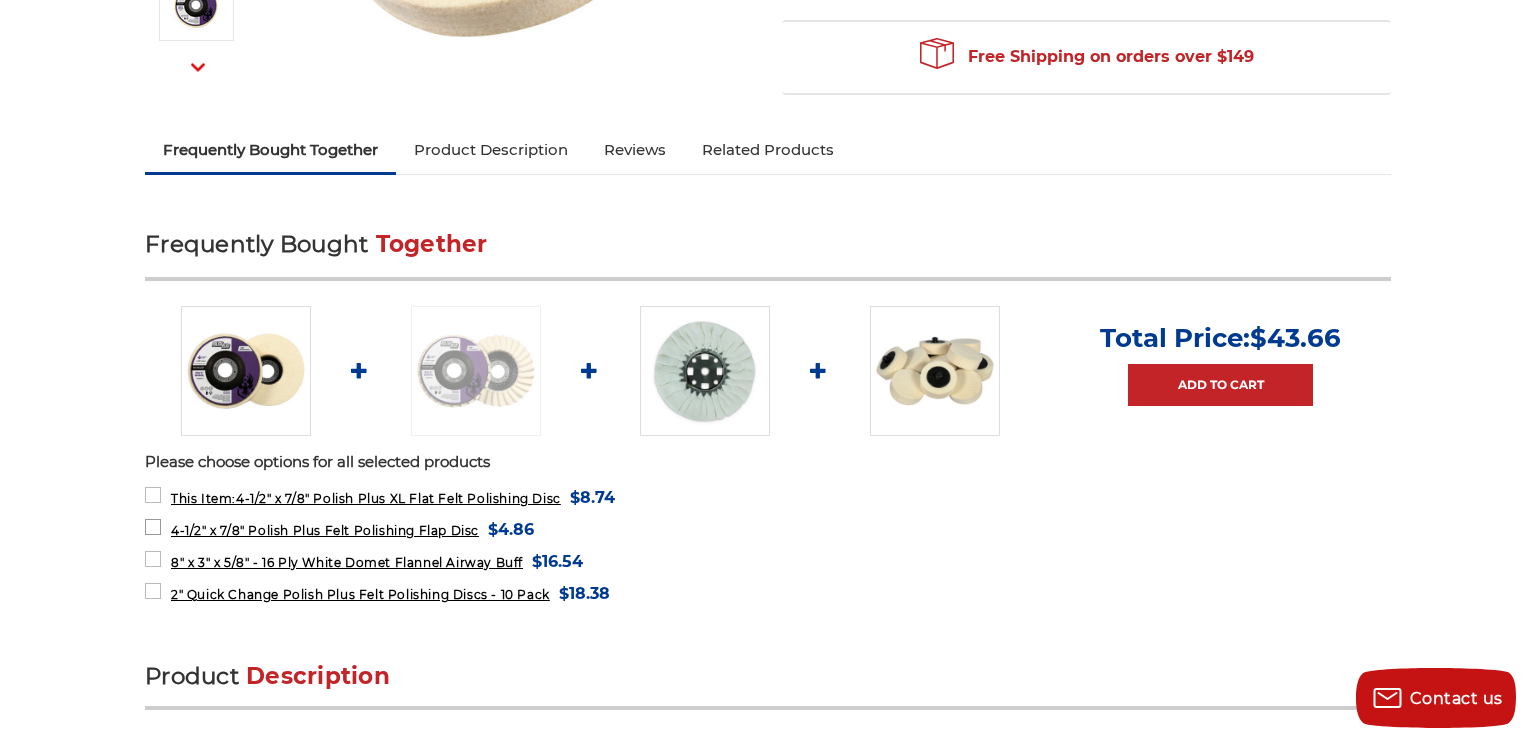 click on "4-1/2" x 7/8" Polish Plus Felt Polishing Flap Disc" at bounding box center [325, 530] 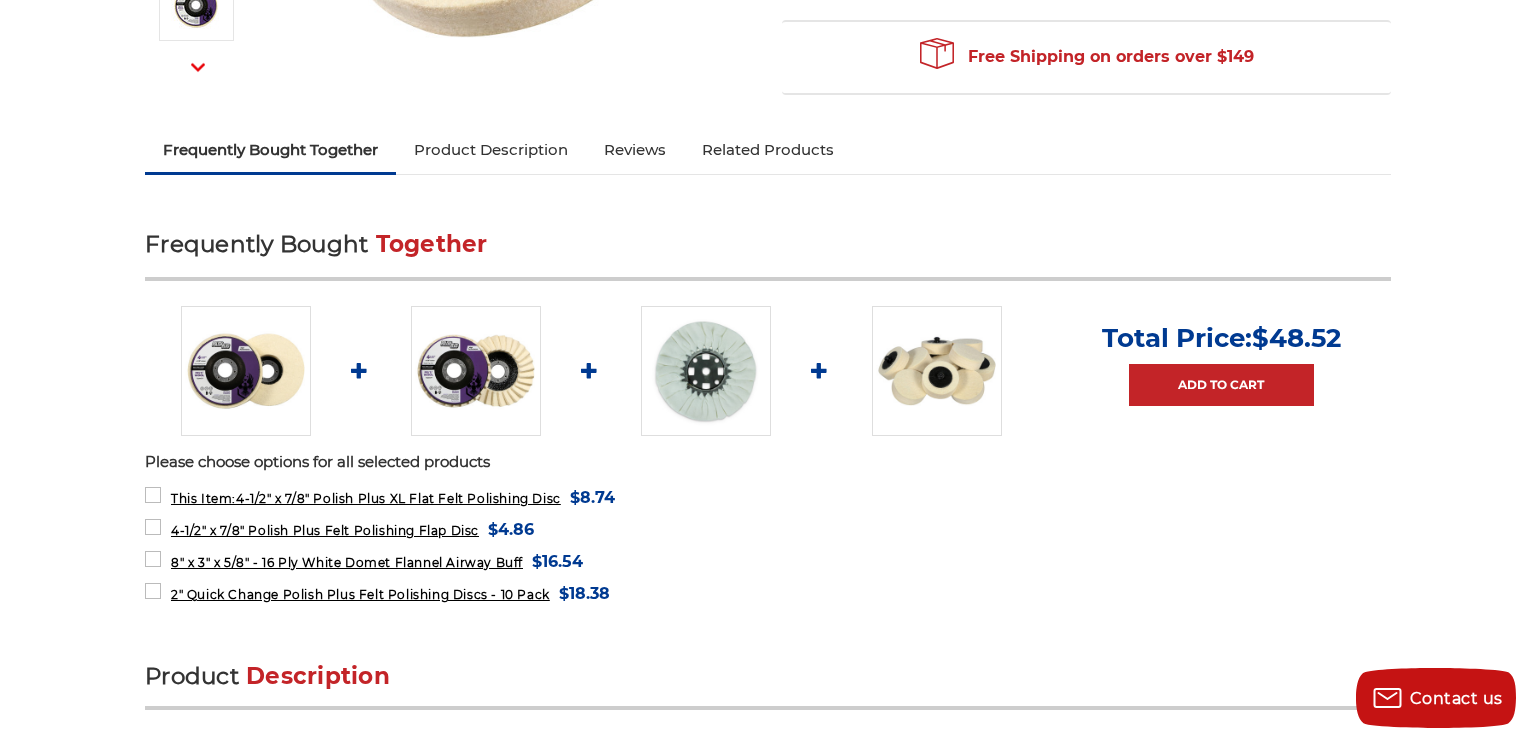 click at bounding box center (476, 371) 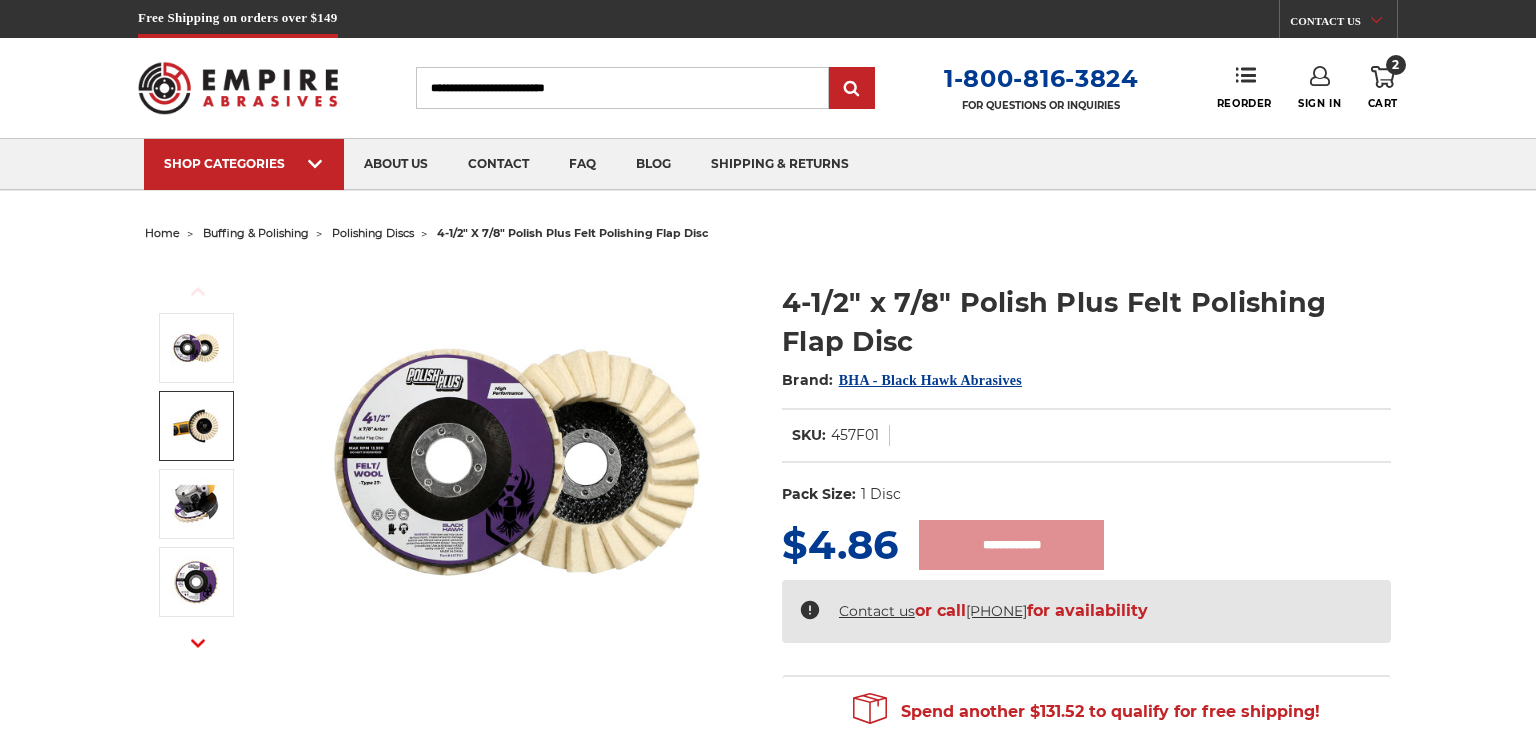 scroll, scrollTop: 0, scrollLeft: 0, axis: both 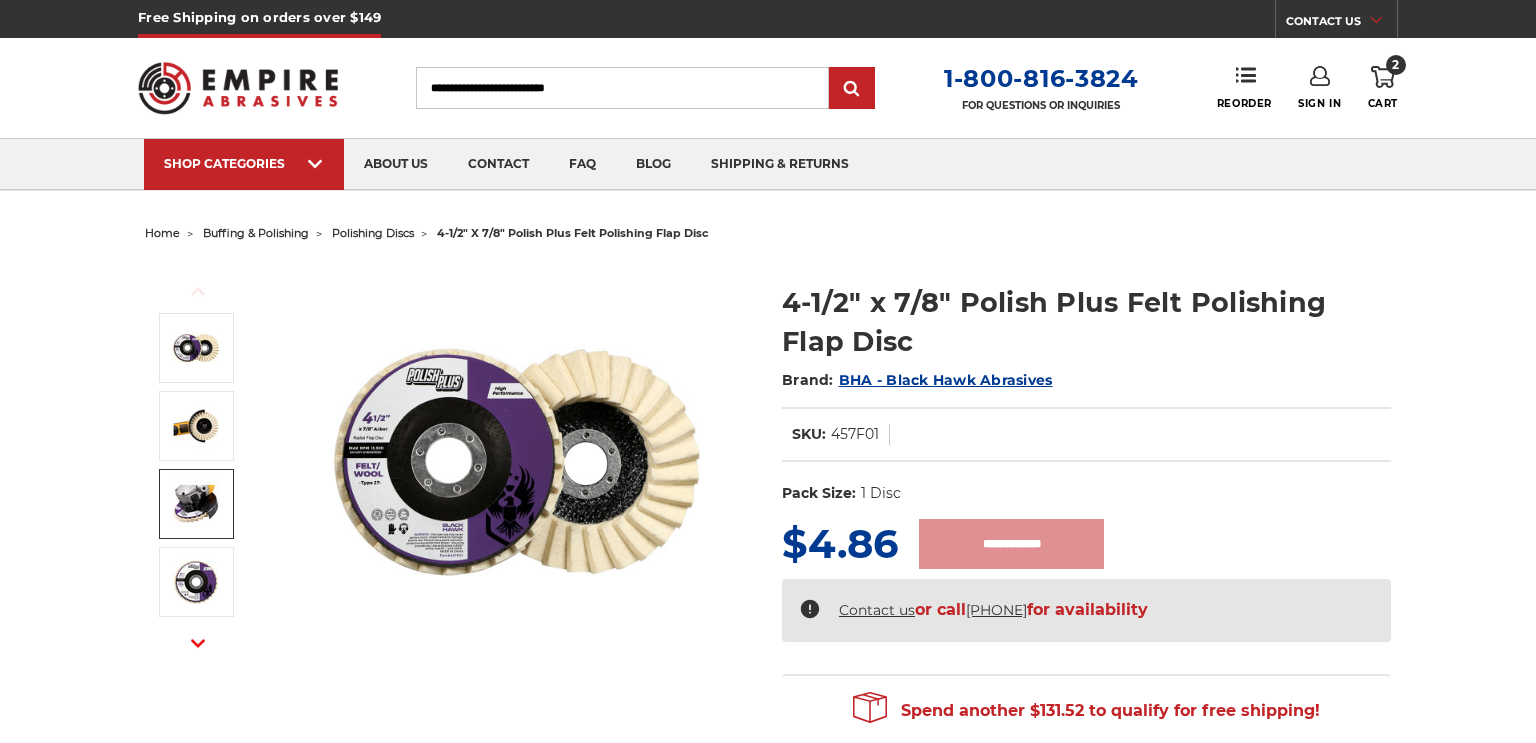 click at bounding box center (196, 426) 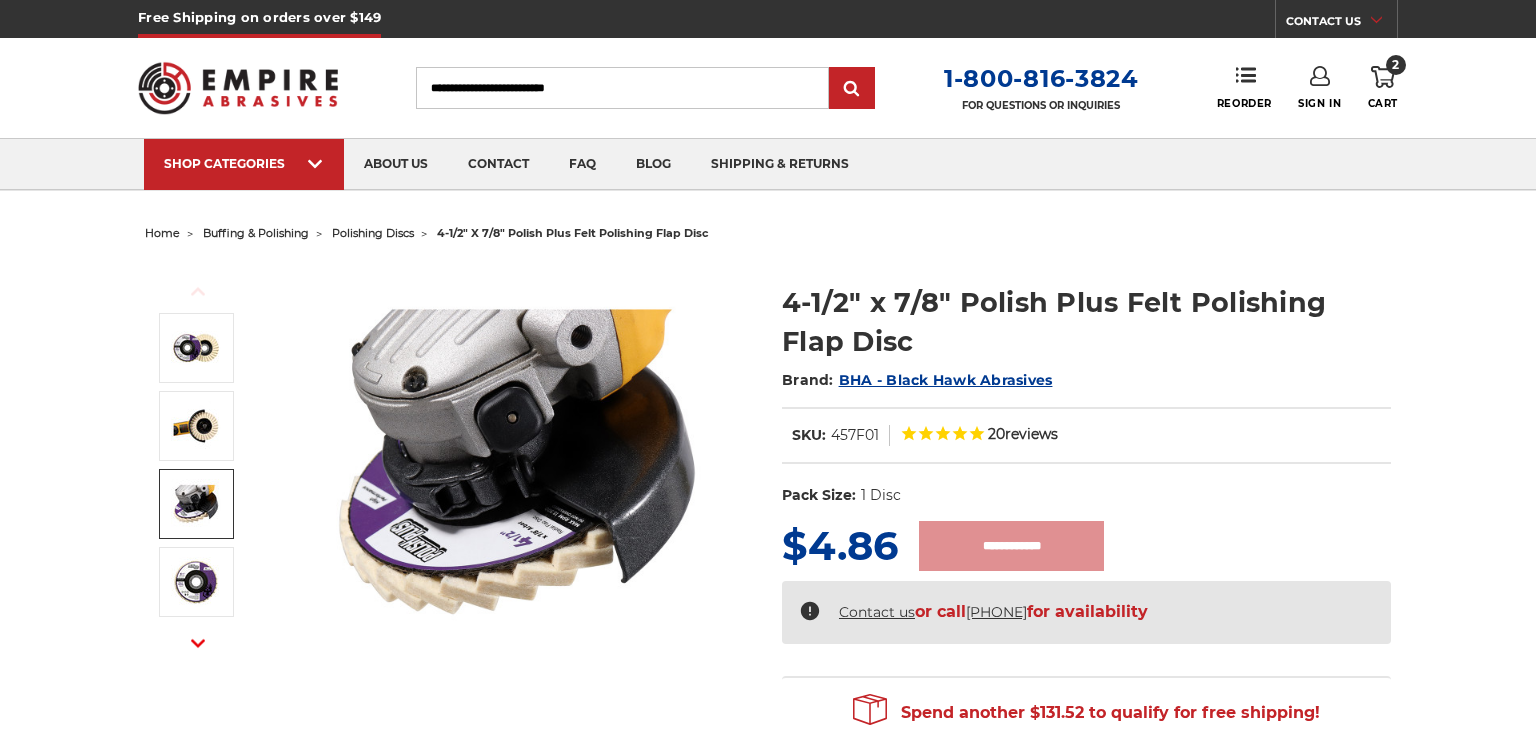 click at bounding box center [196, 504] 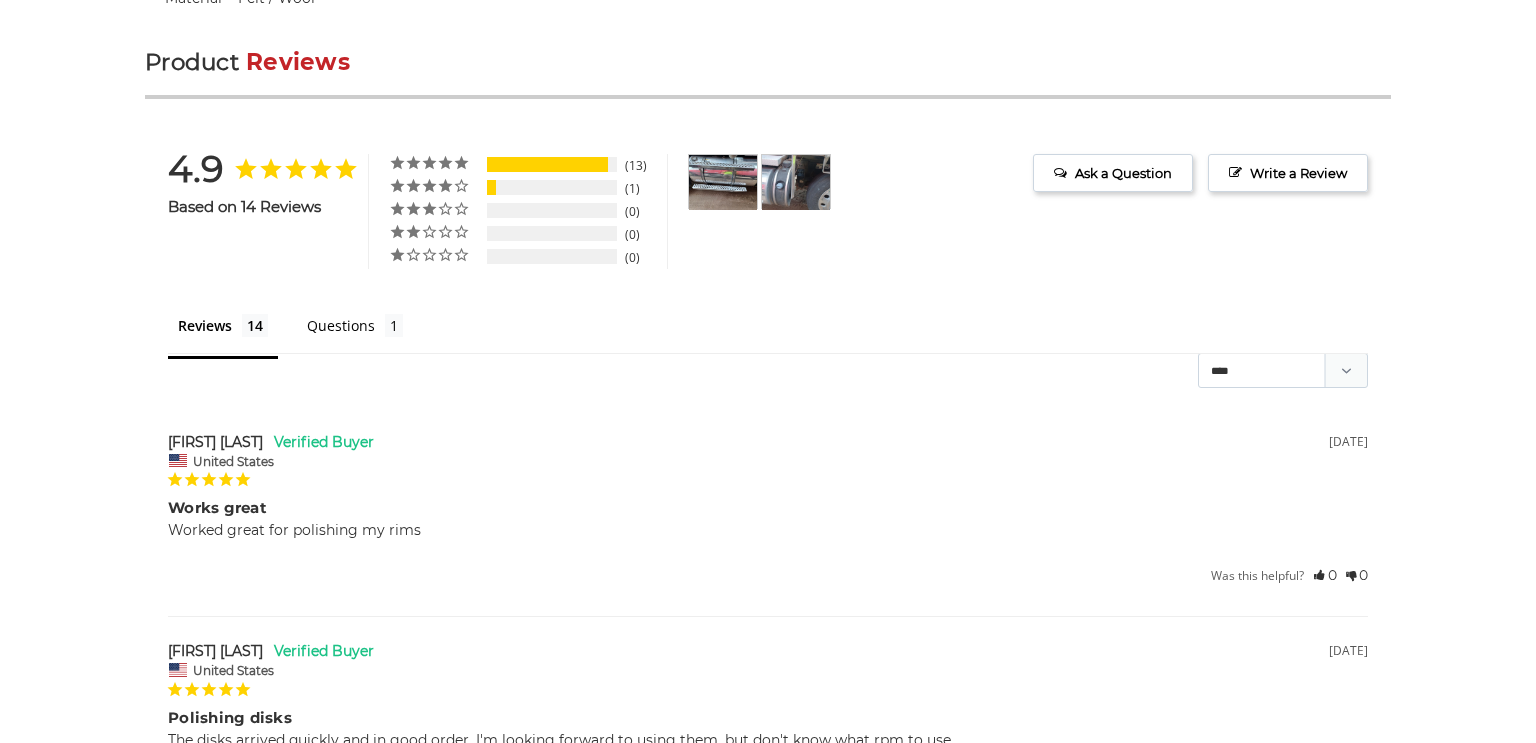 scroll, scrollTop: 2062, scrollLeft: 0, axis: vertical 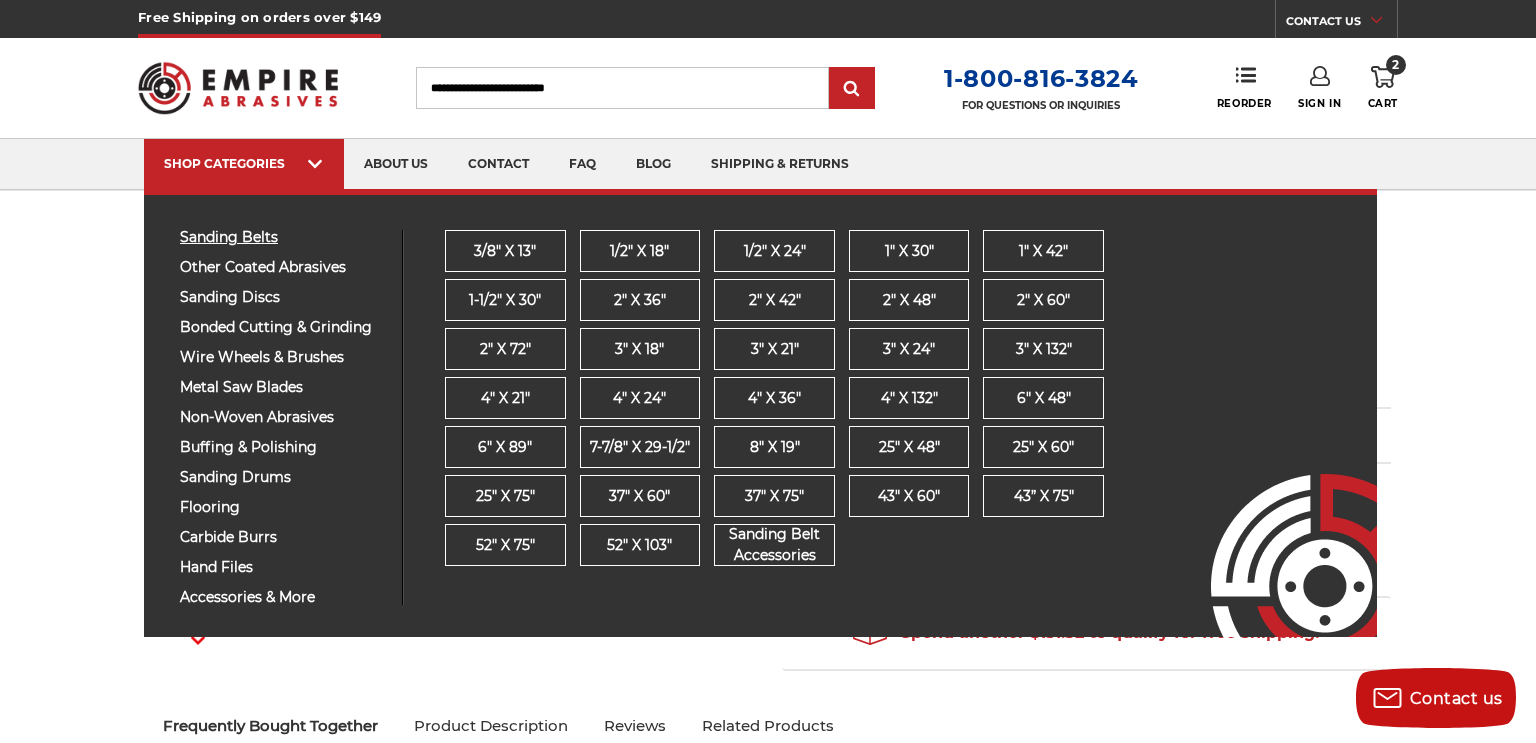 click on "sanding belts" at bounding box center [283, 237] 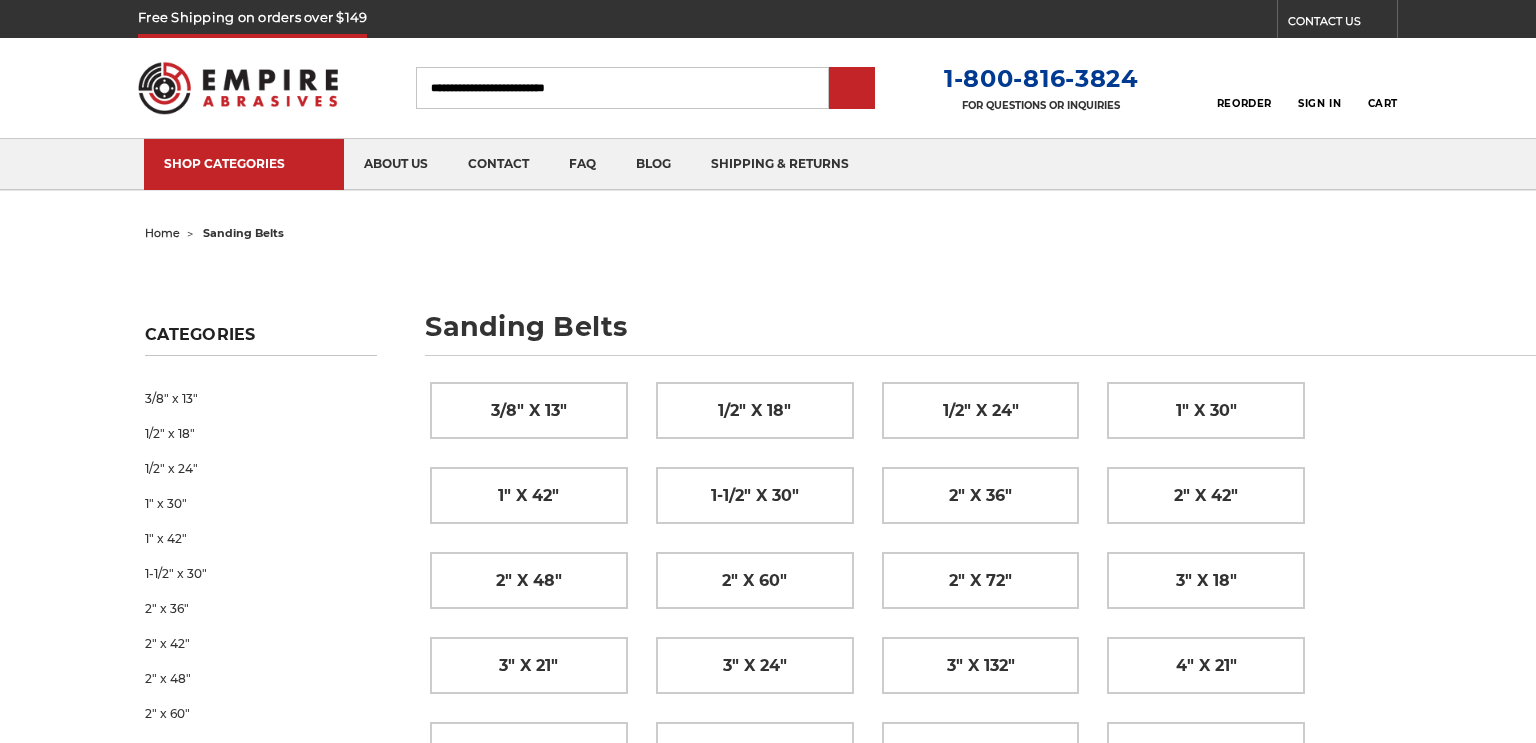 scroll, scrollTop: 0, scrollLeft: 0, axis: both 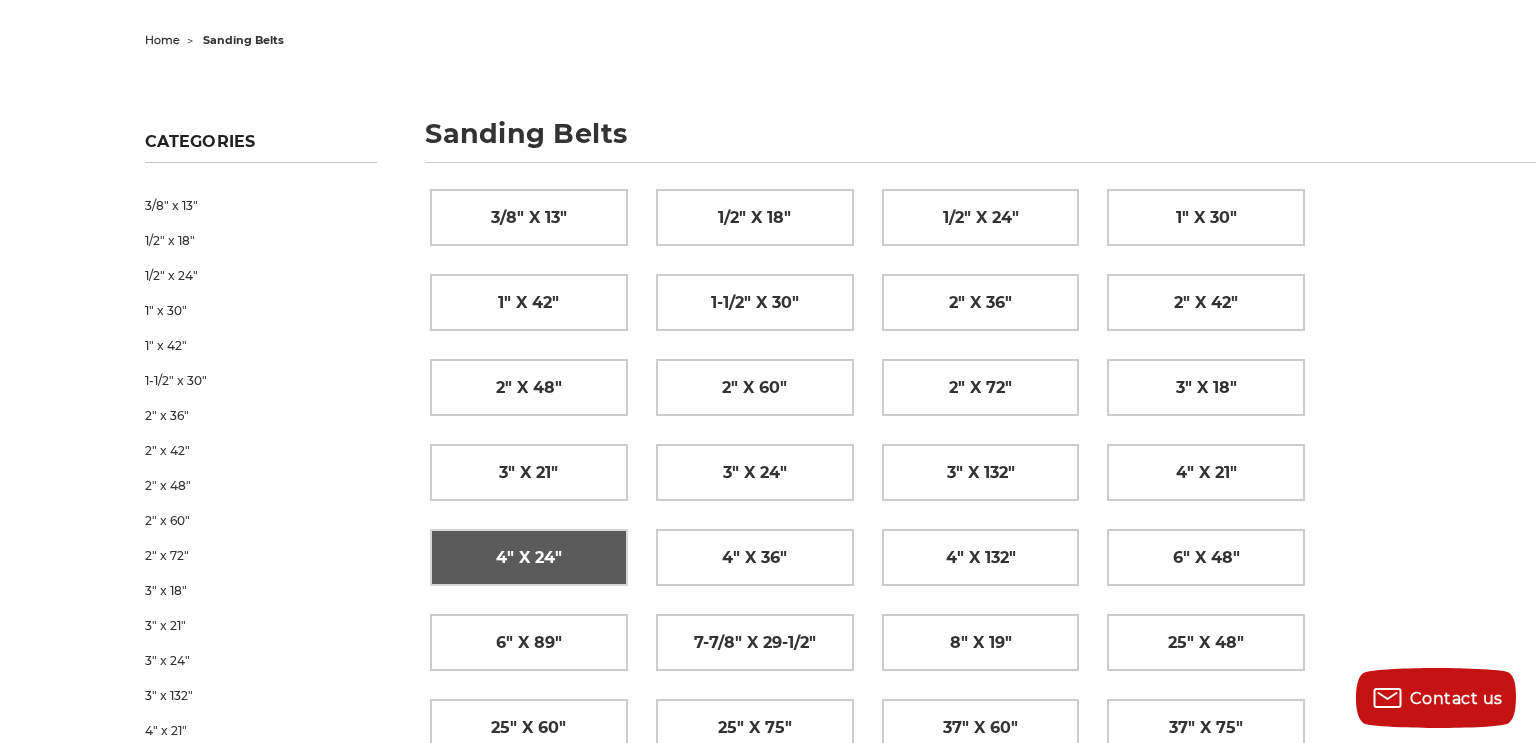 click on "4" x 24"" at bounding box center [529, 558] 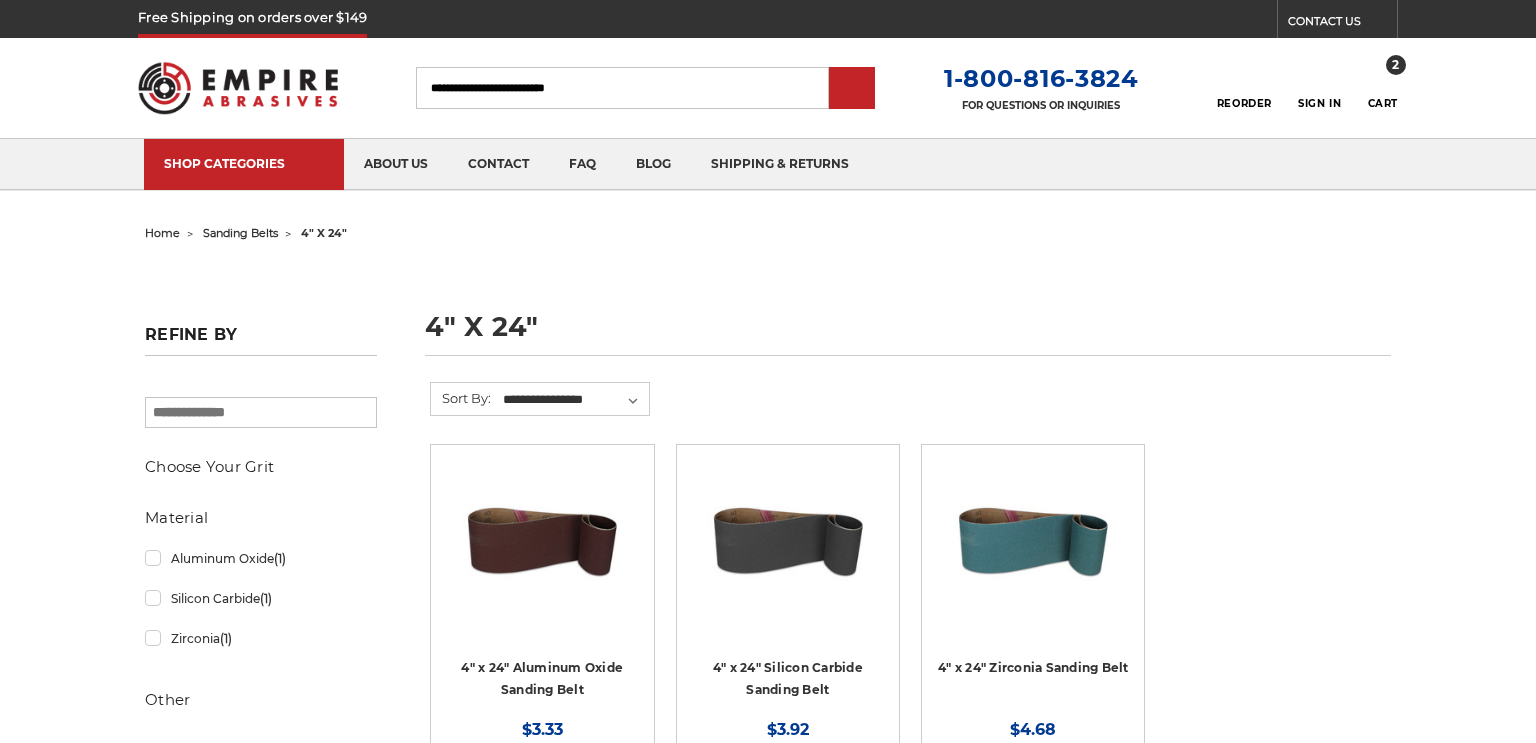 scroll, scrollTop: 0, scrollLeft: 0, axis: both 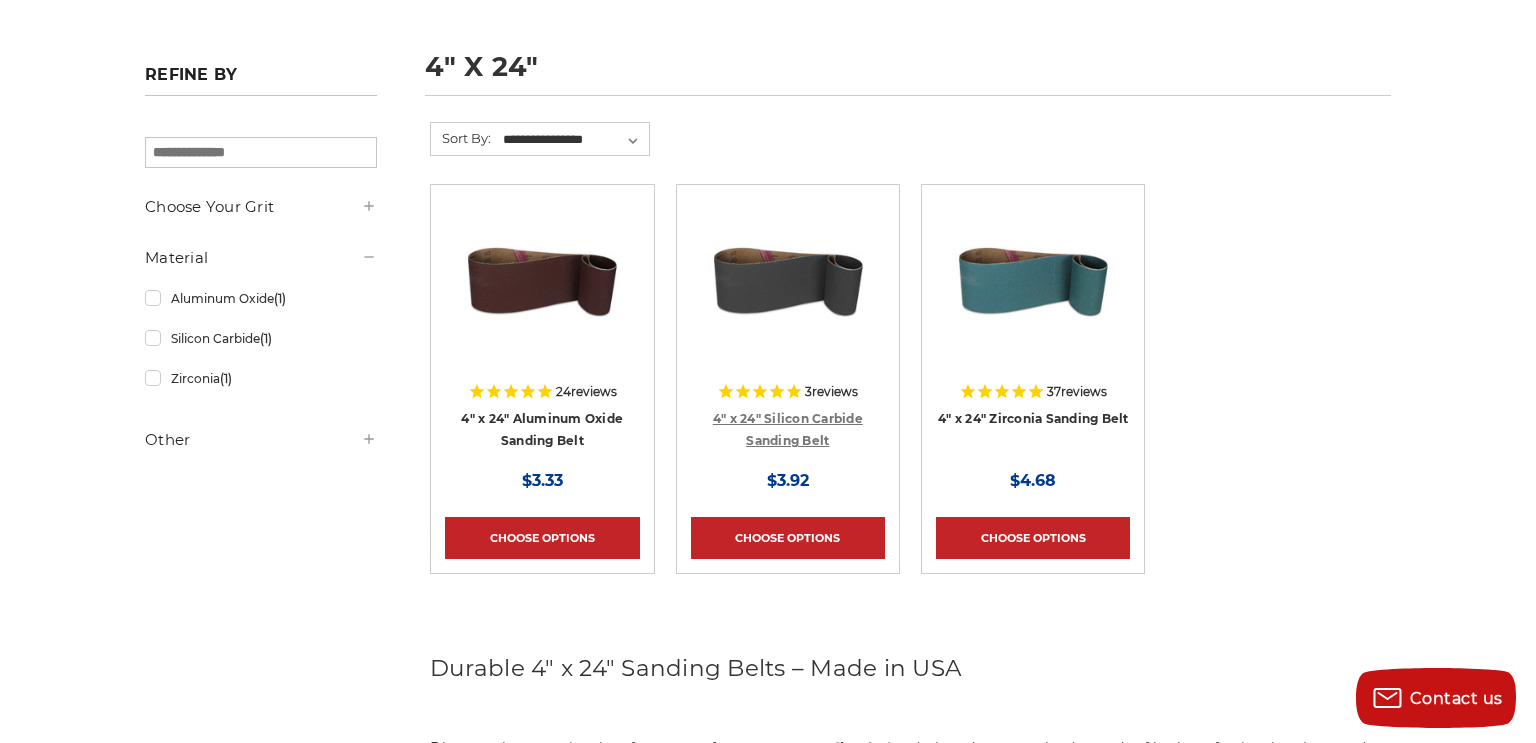 click on "4" x 24" Silicon Carbide Sanding Belt" at bounding box center [788, 430] 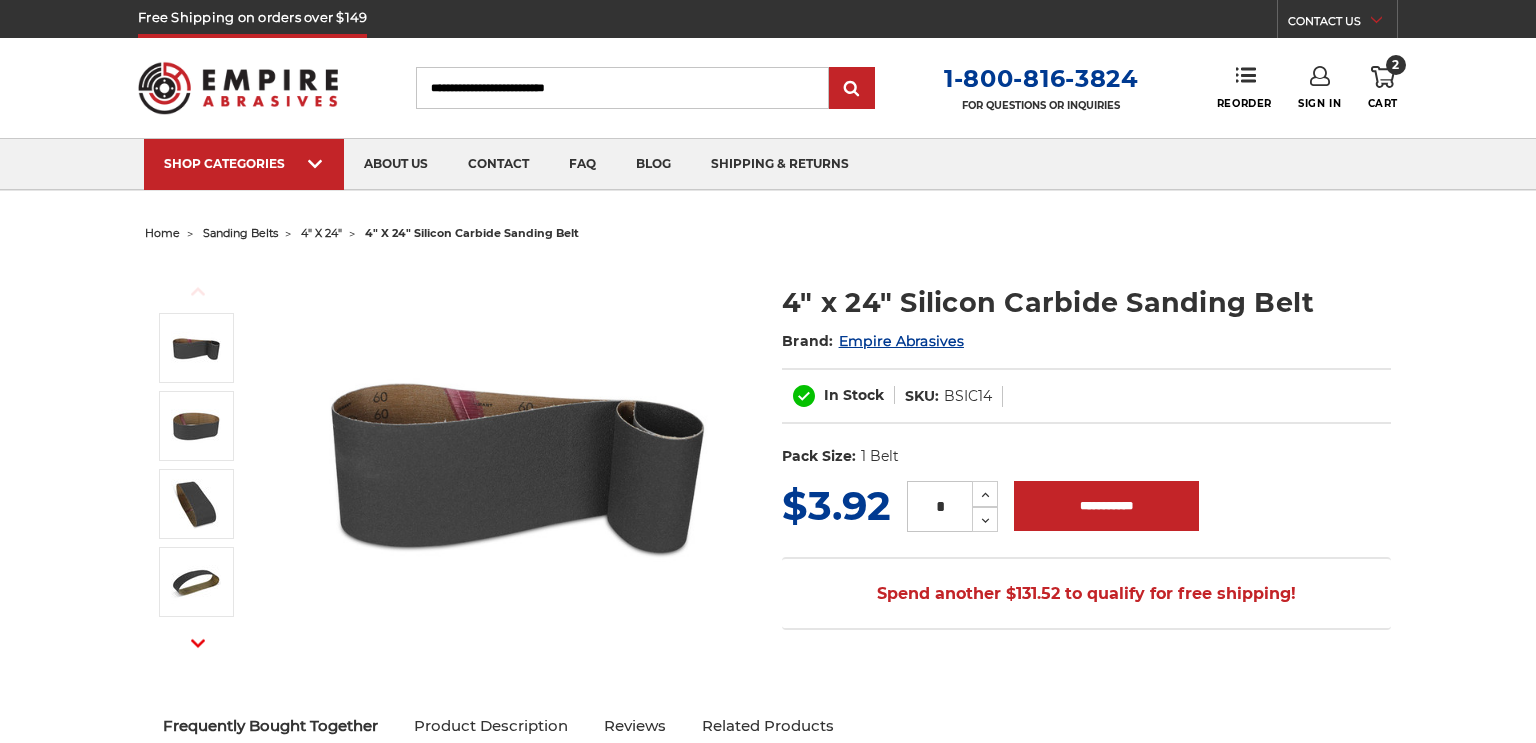 scroll, scrollTop: 0, scrollLeft: 0, axis: both 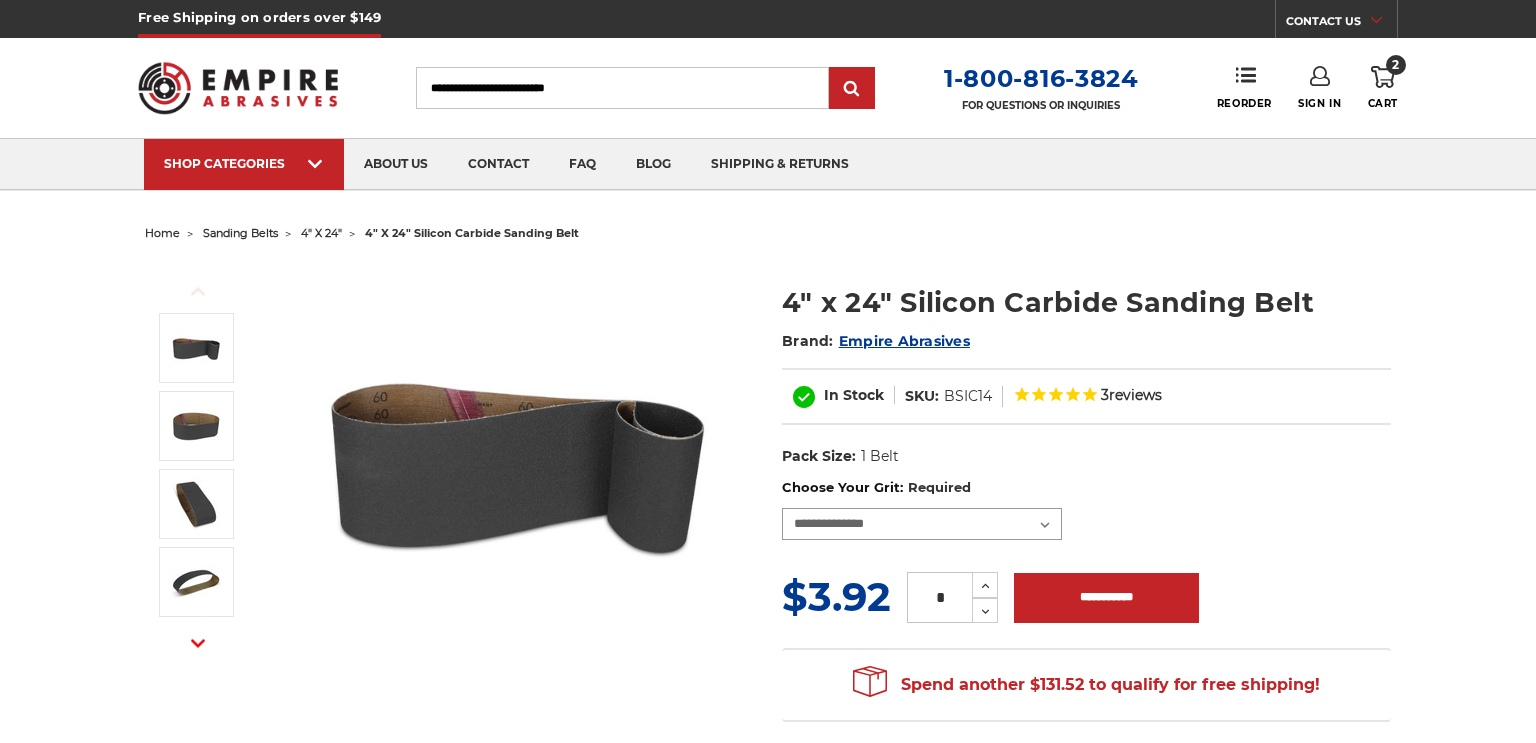 click on "**********" at bounding box center [922, 524] 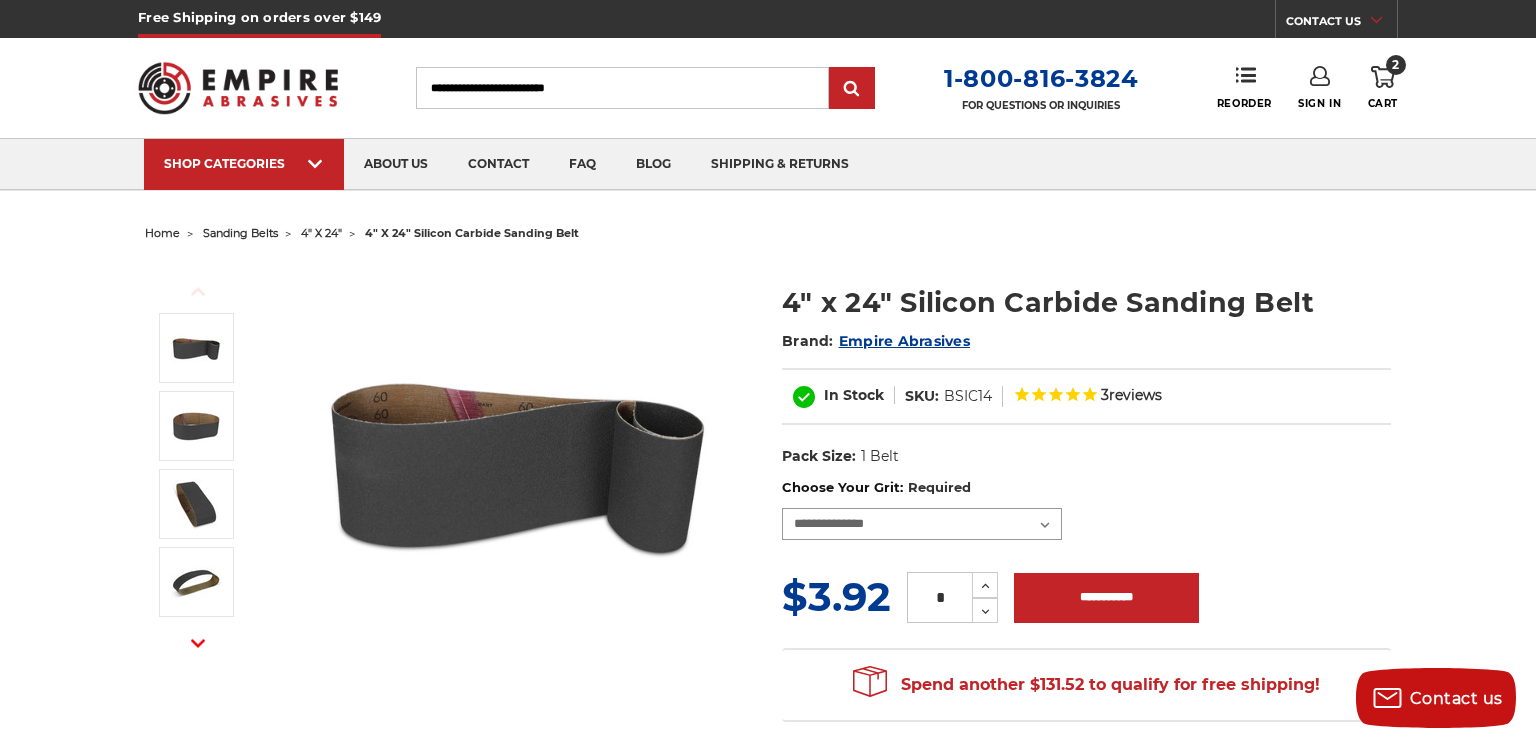 select on "****" 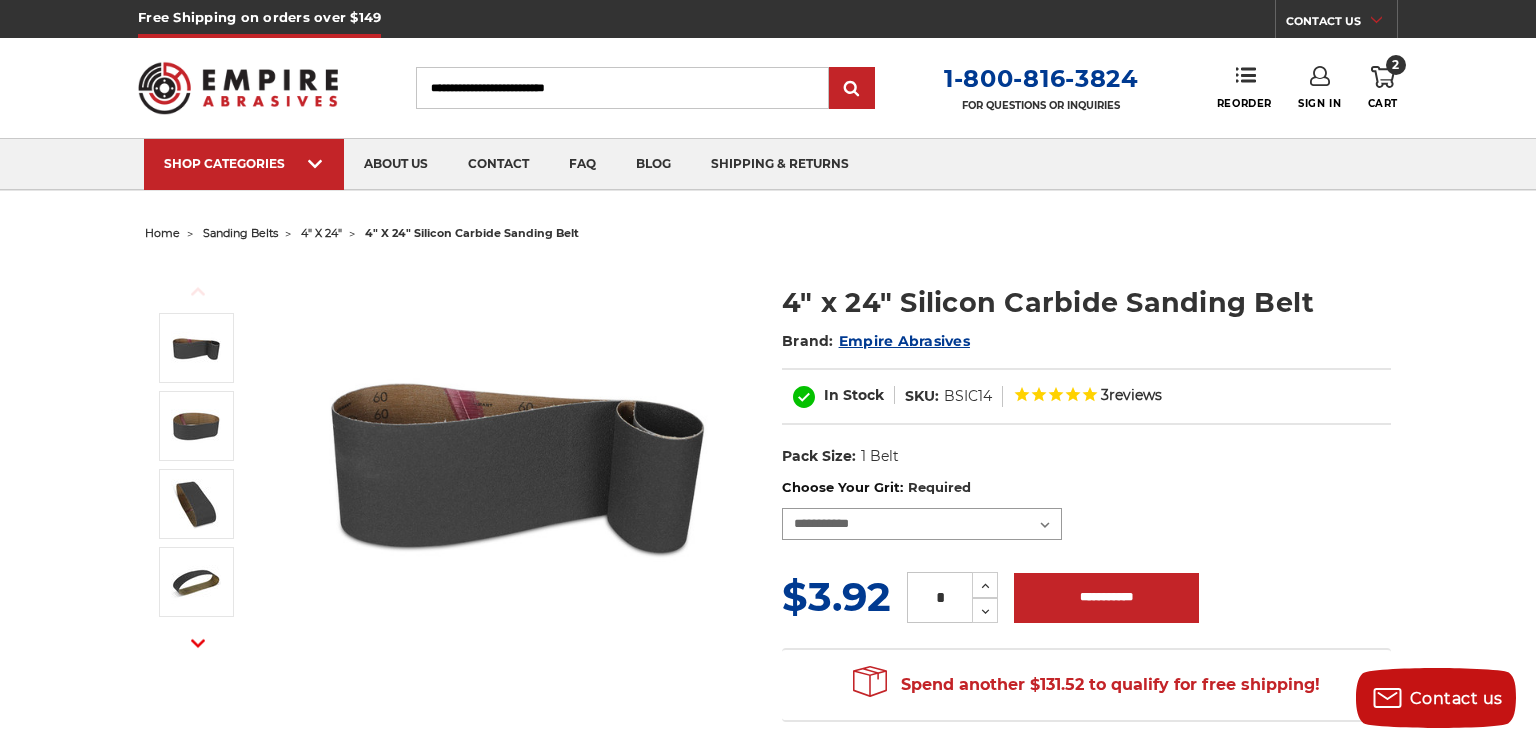 click on "**********" at bounding box center (922, 524) 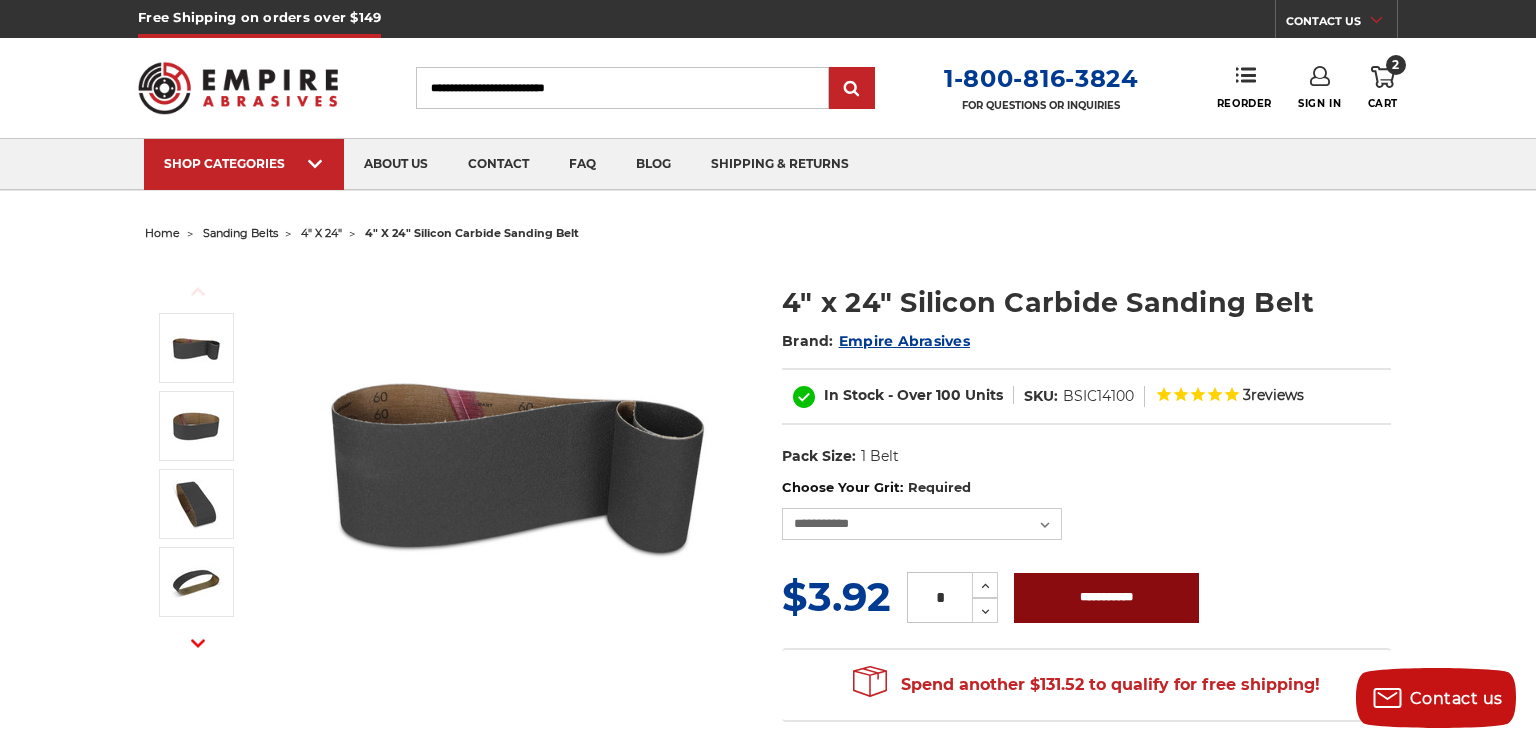 click on "**********" at bounding box center (1106, 598) 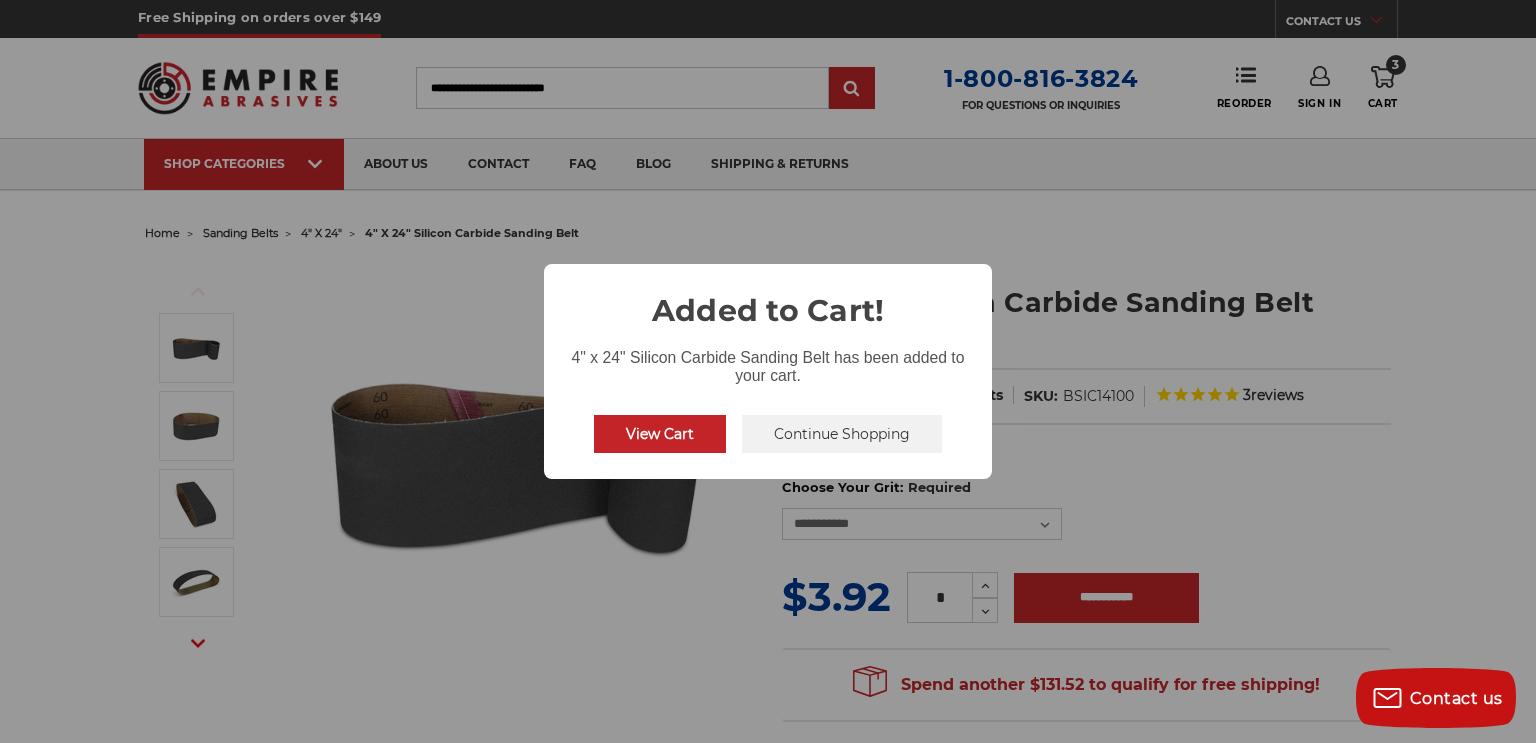 click on "Continue Shopping" at bounding box center [842, 434] 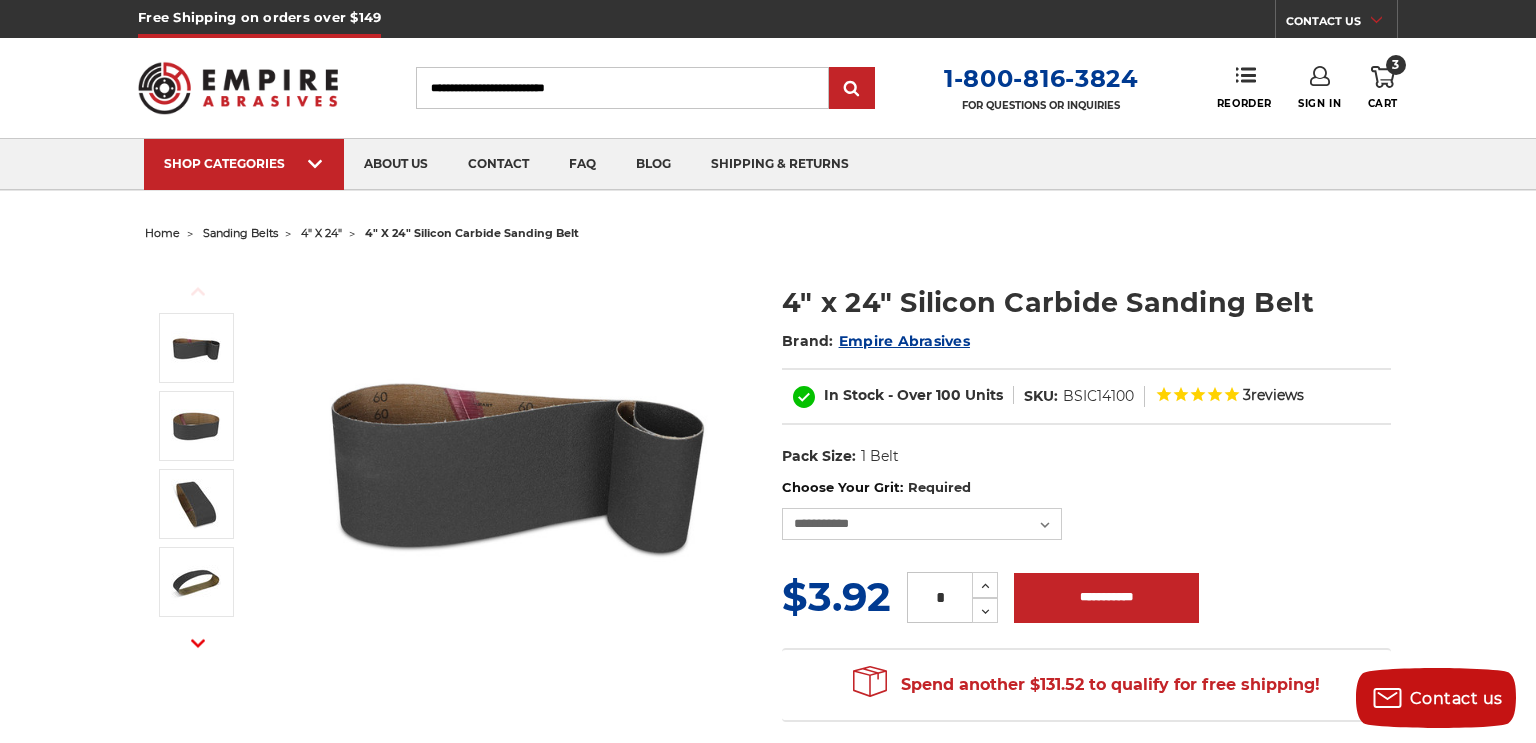 click on "4" x 24"" at bounding box center (321, 233) 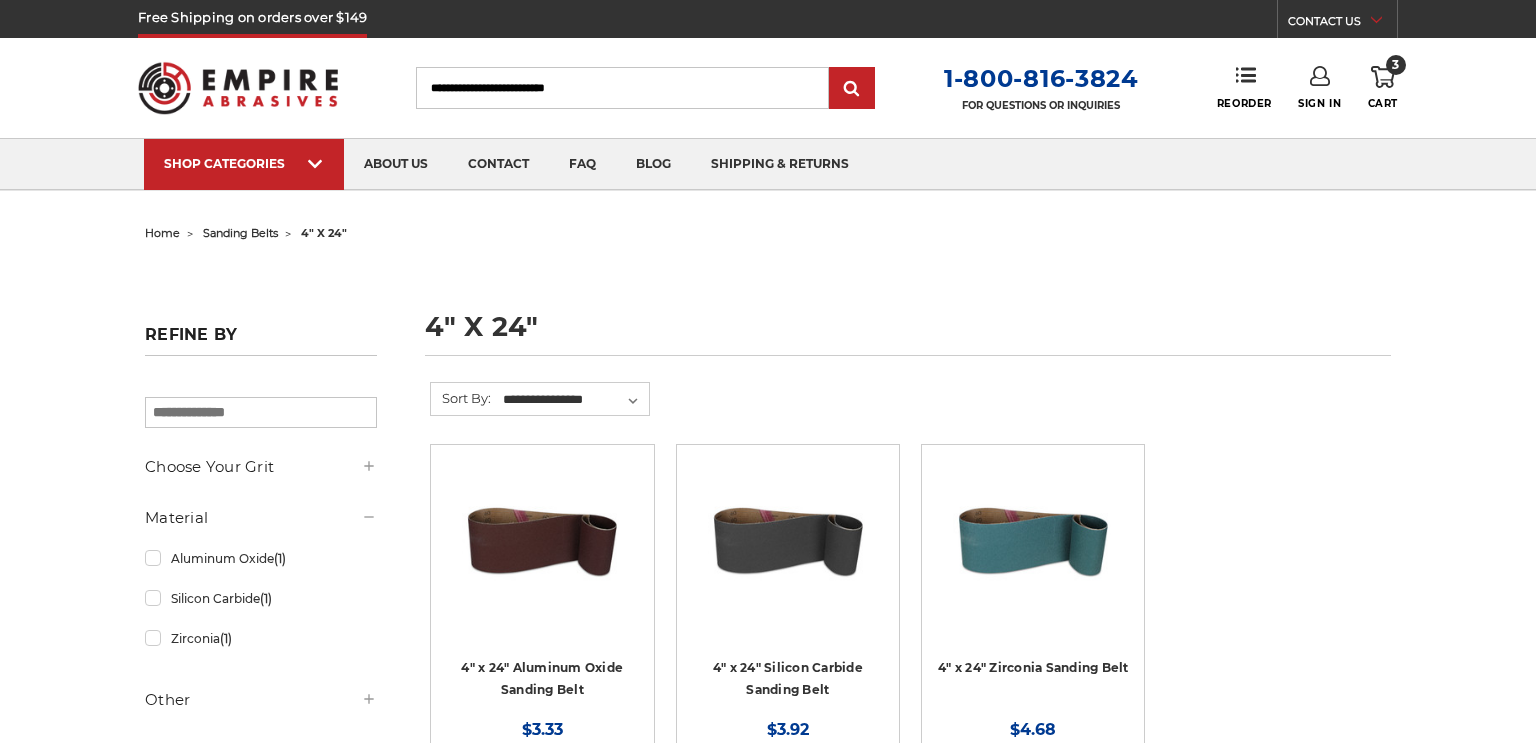 scroll, scrollTop: 0, scrollLeft: 0, axis: both 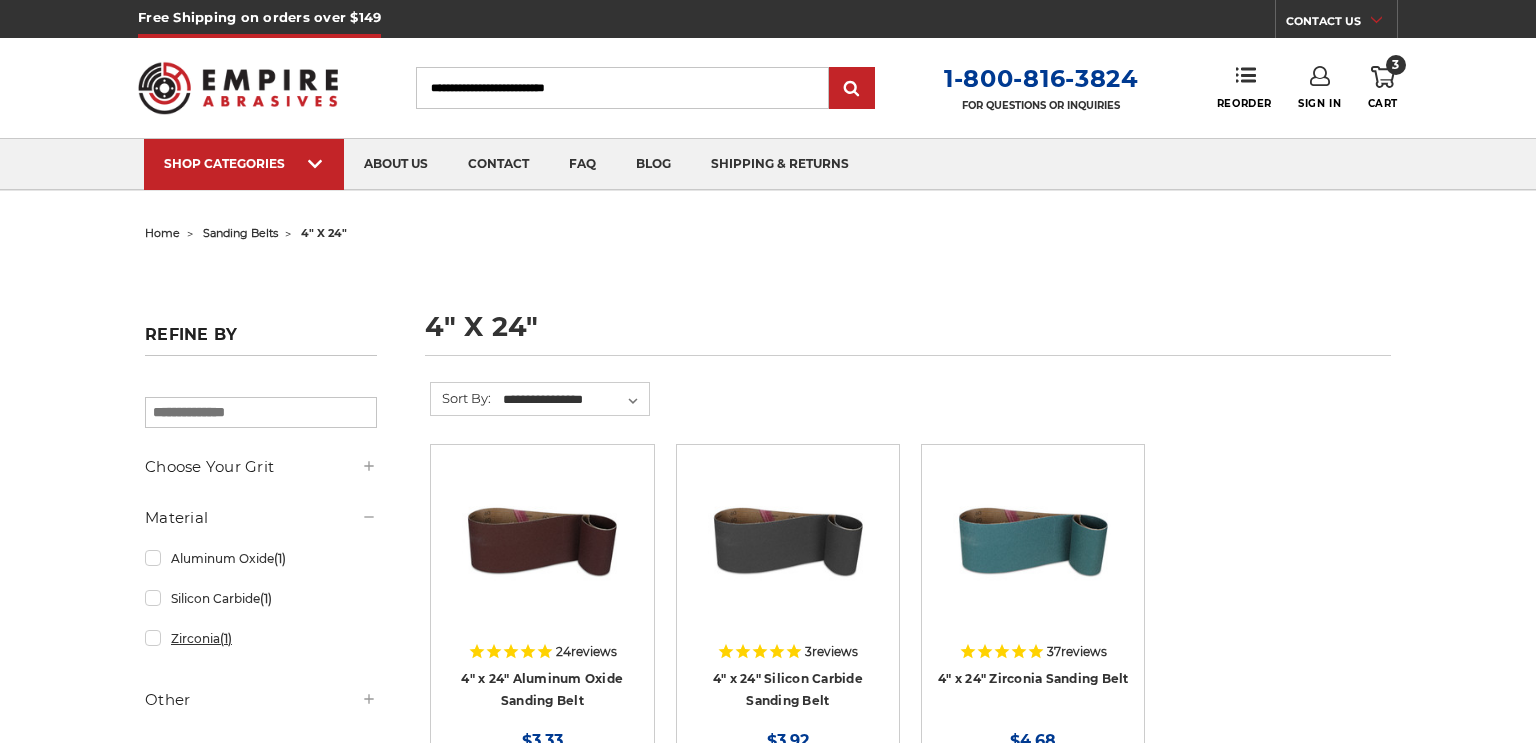 click on "Zirconia
(1)" at bounding box center (261, 638) 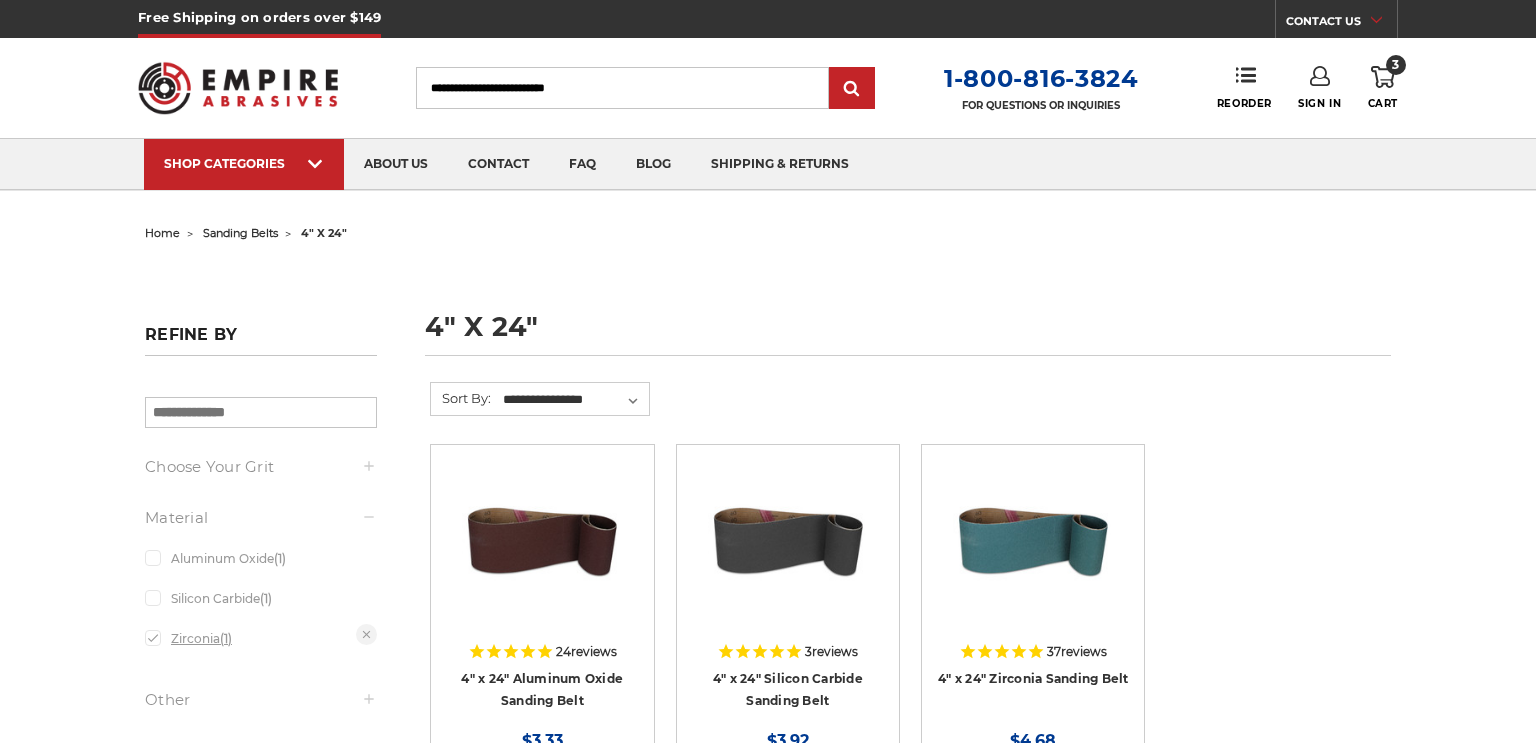 scroll, scrollTop: 0, scrollLeft: 0, axis: both 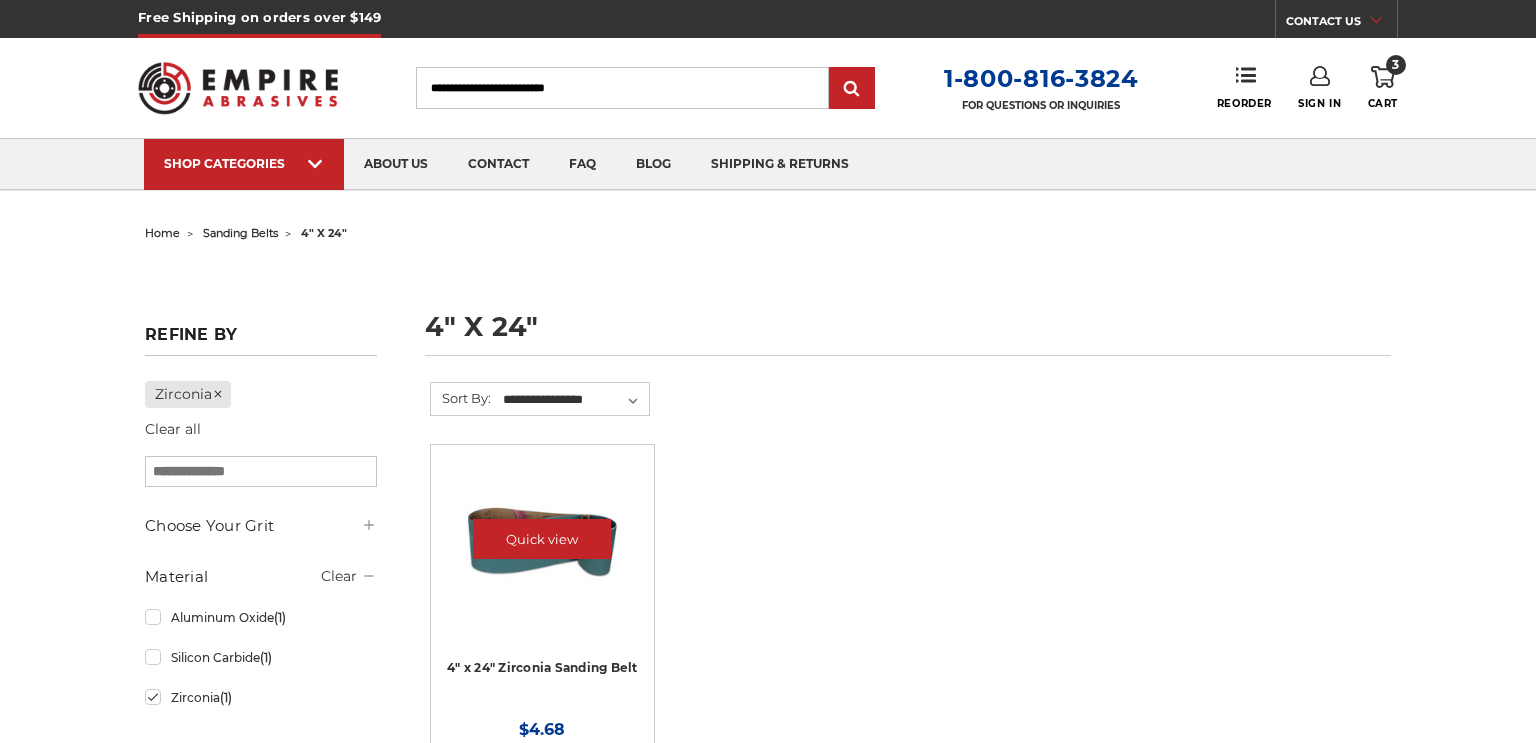 click at bounding box center [542, 539] 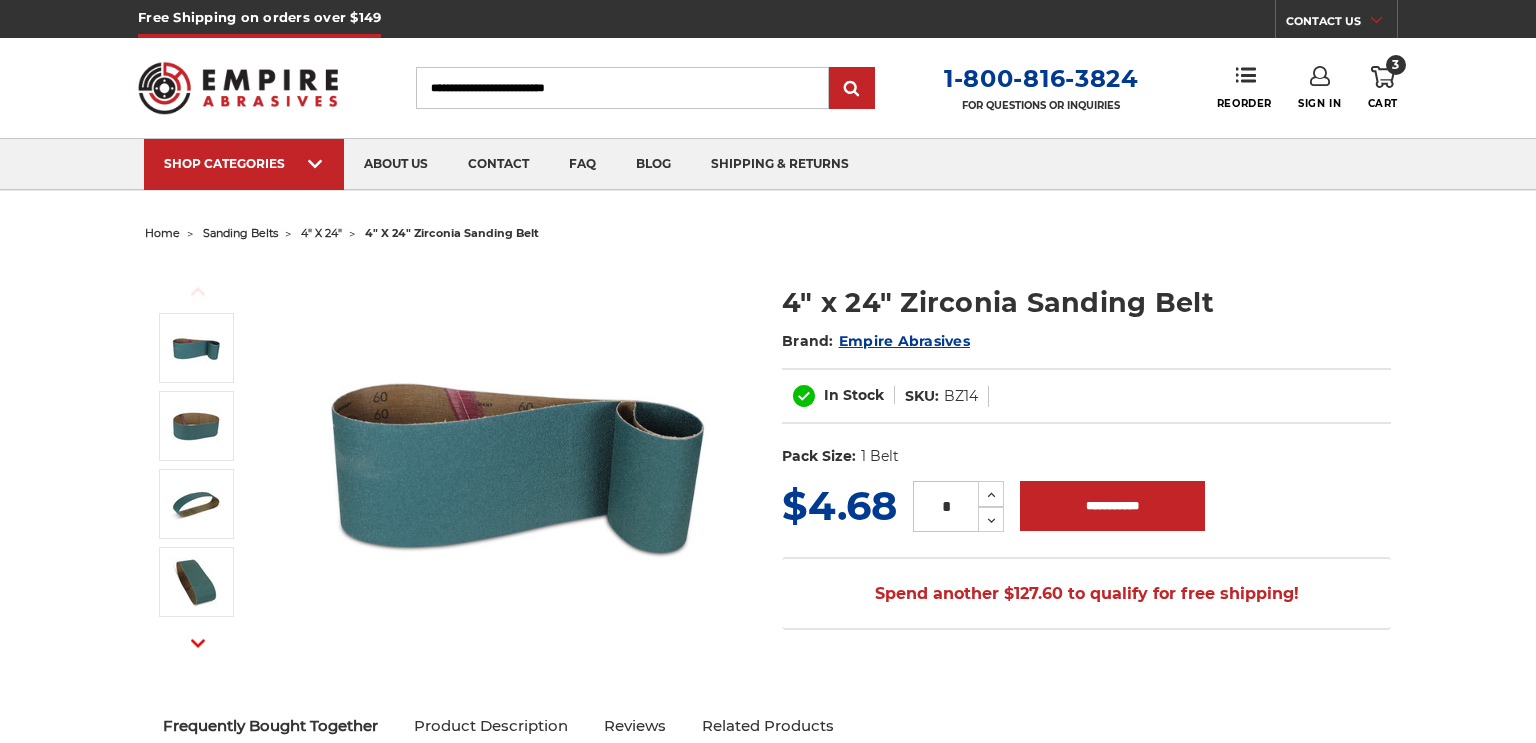 scroll, scrollTop: 0, scrollLeft: 0, axis: both 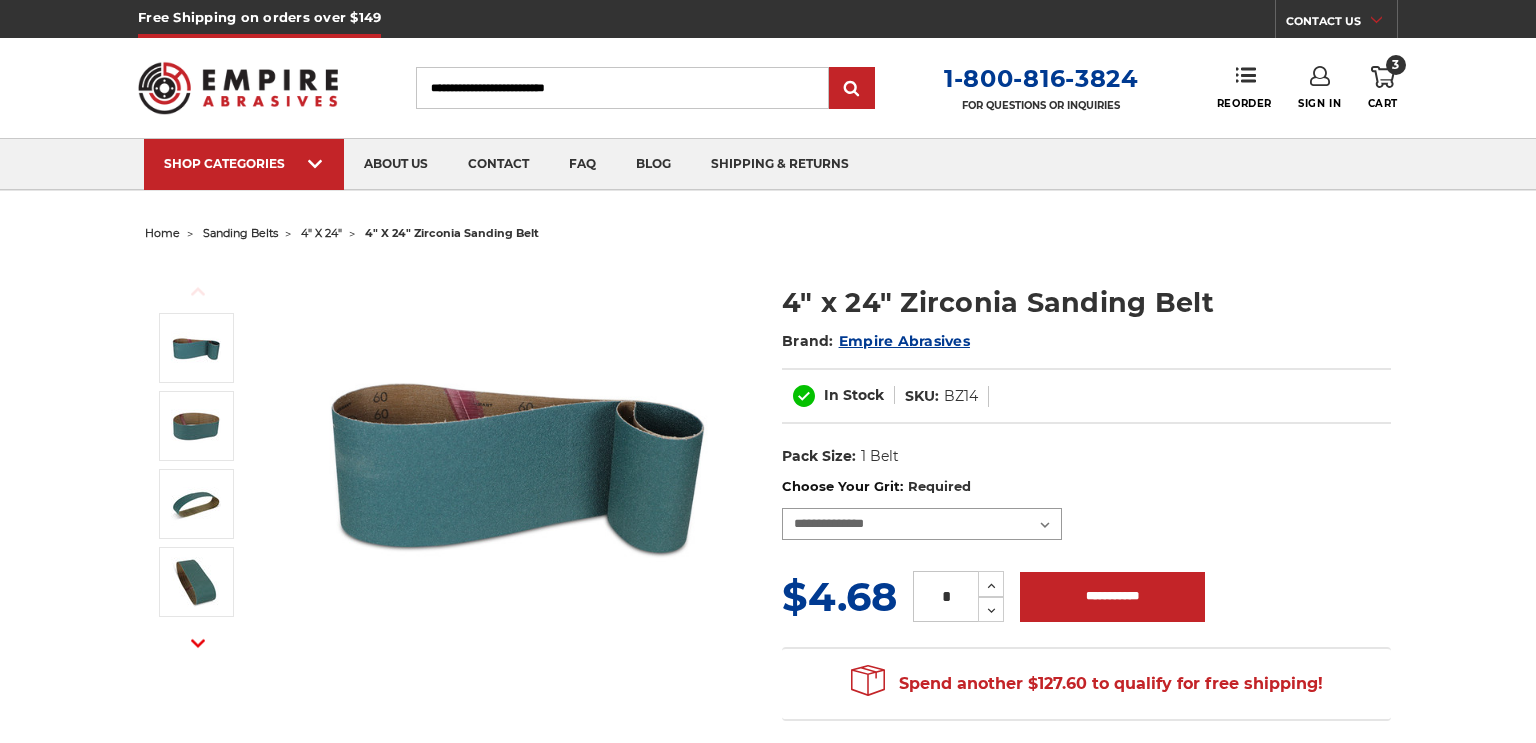 click on "**********" at bounding box center (922, 524) 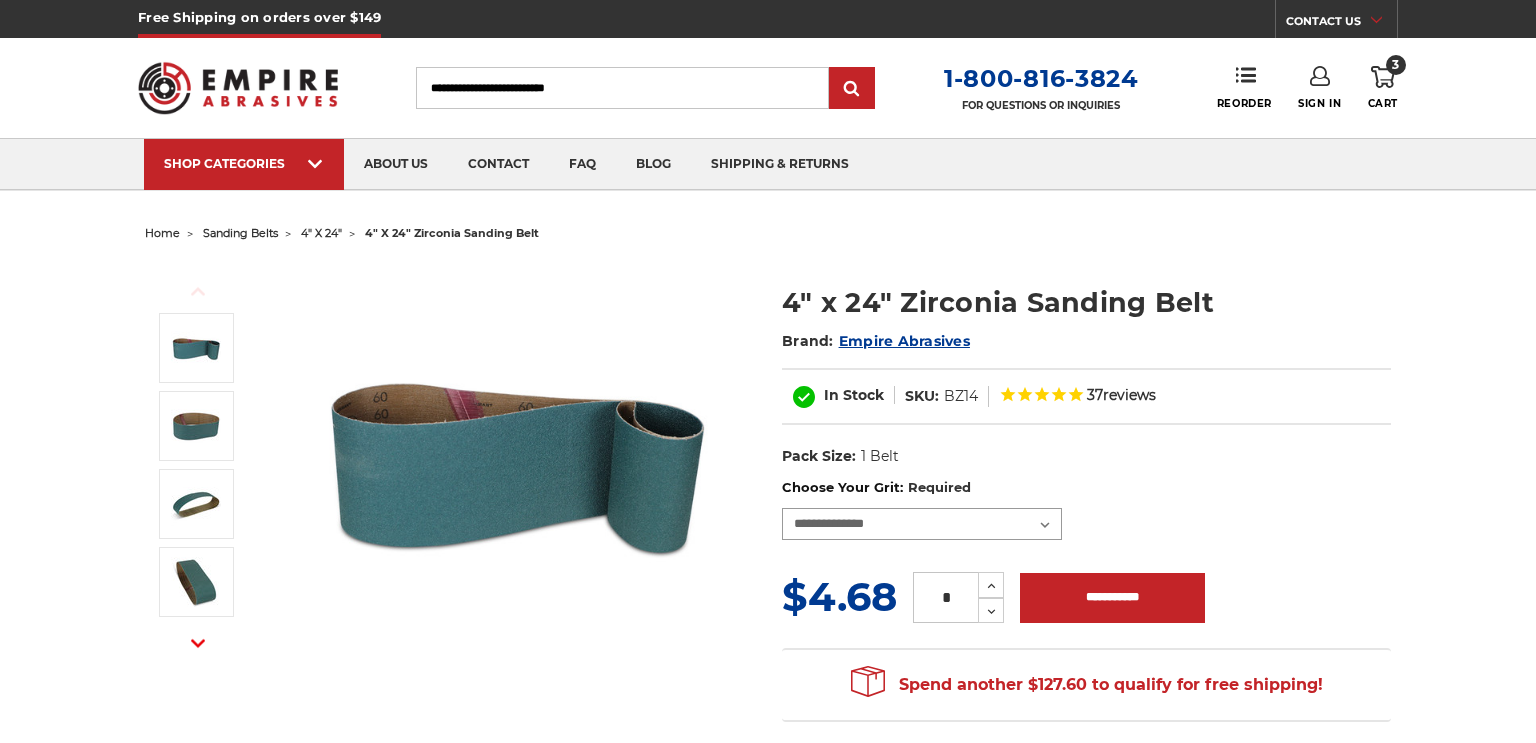 click on "**********" at bounding box center [922, 524] 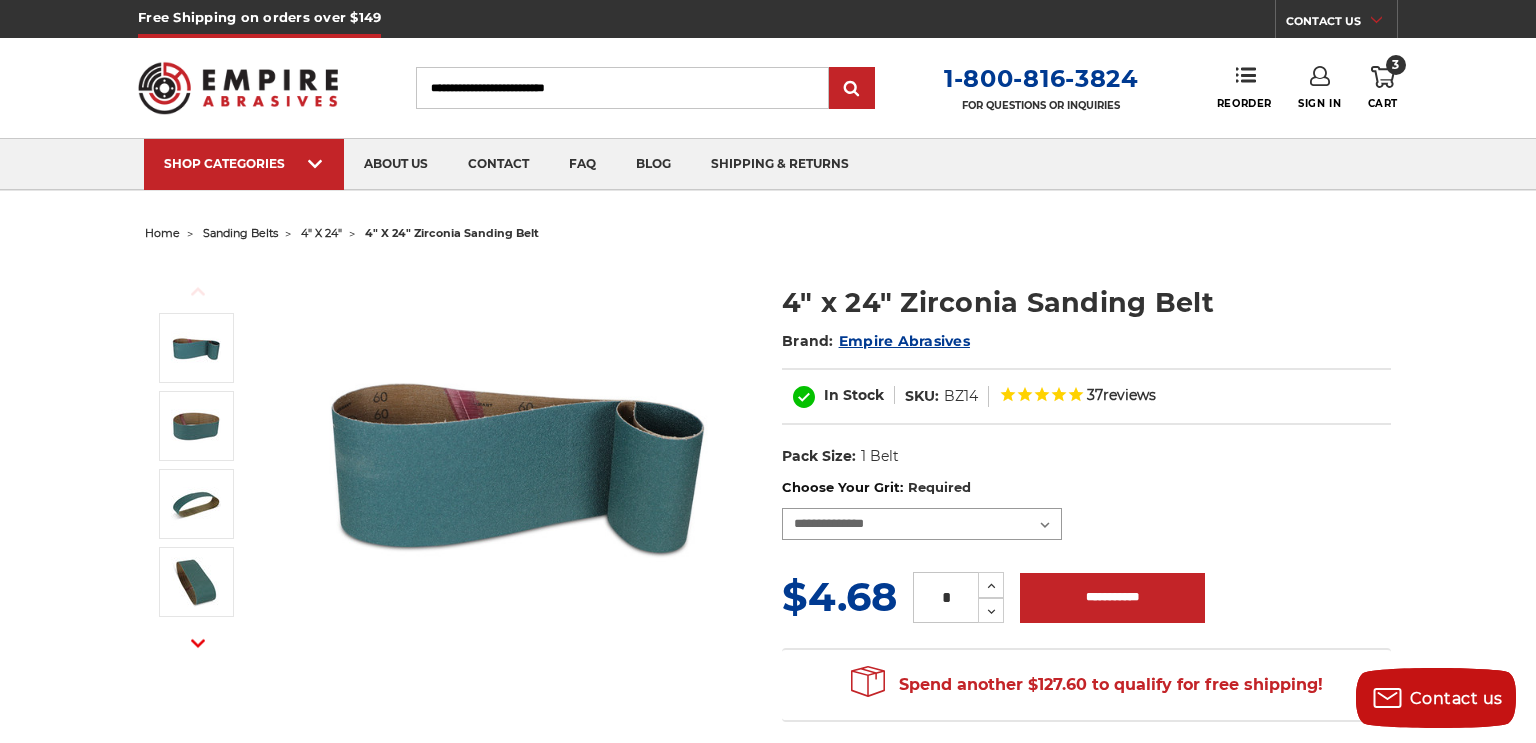 select on "****" 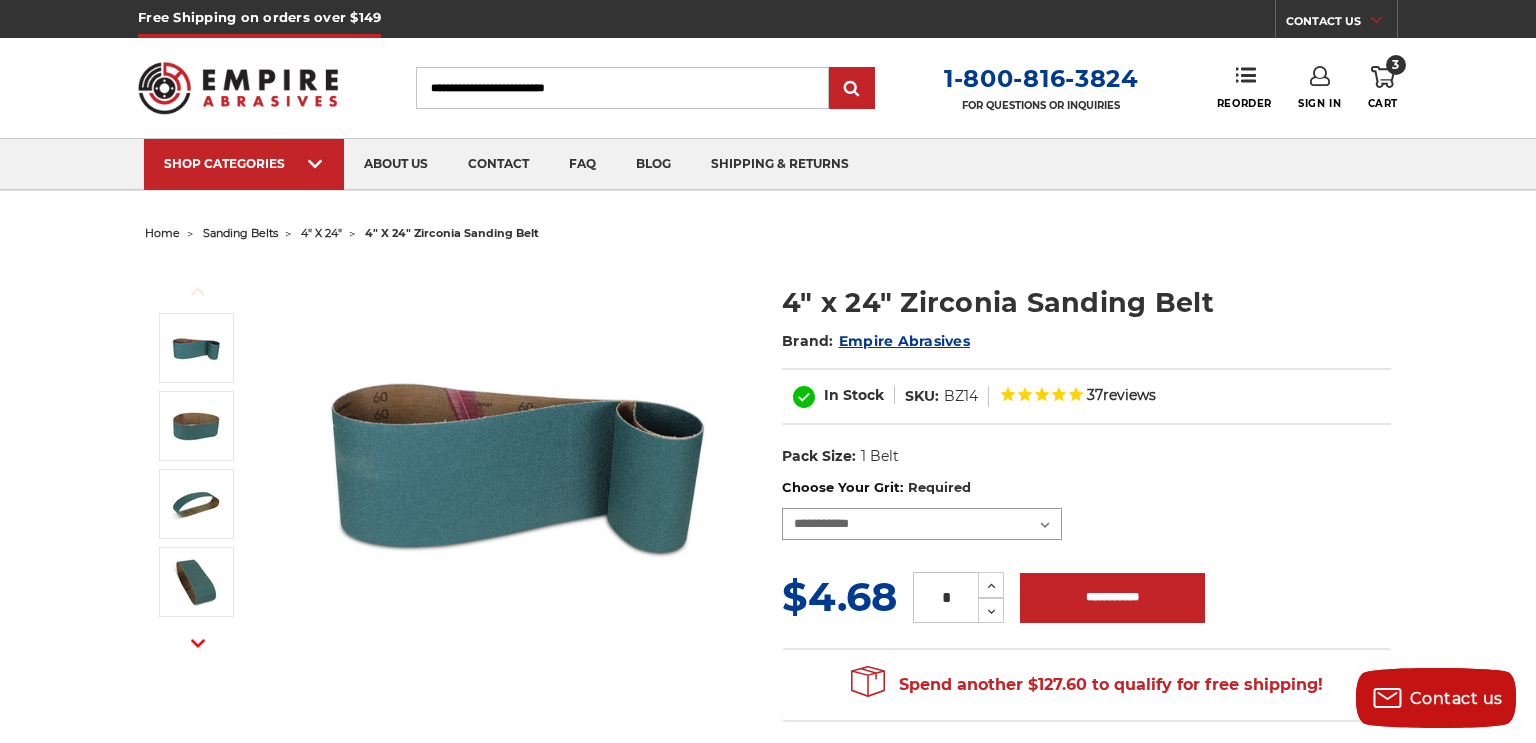 click on "**********" at bounding box center [922, 524] 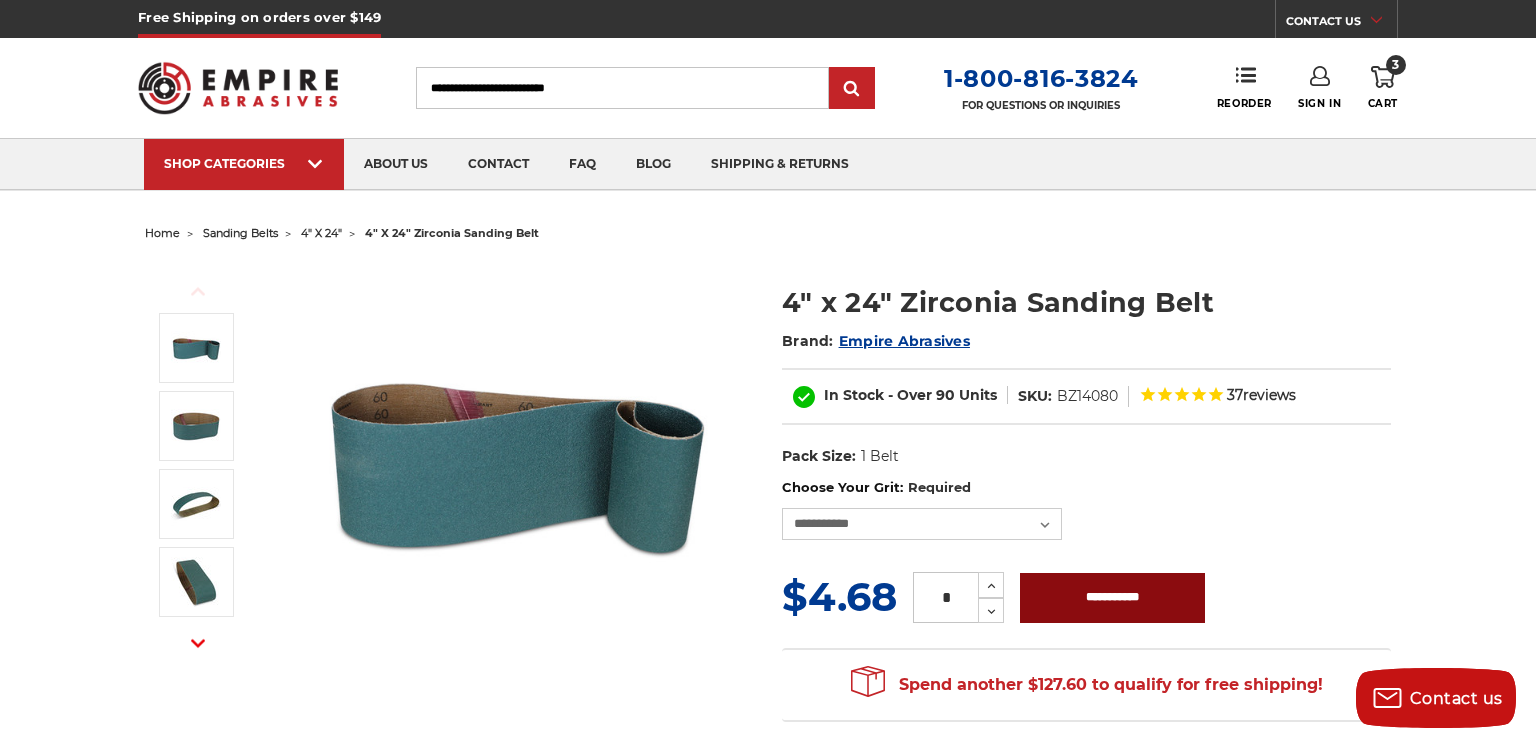 click on "**********" at bounding box center (1112, 598) 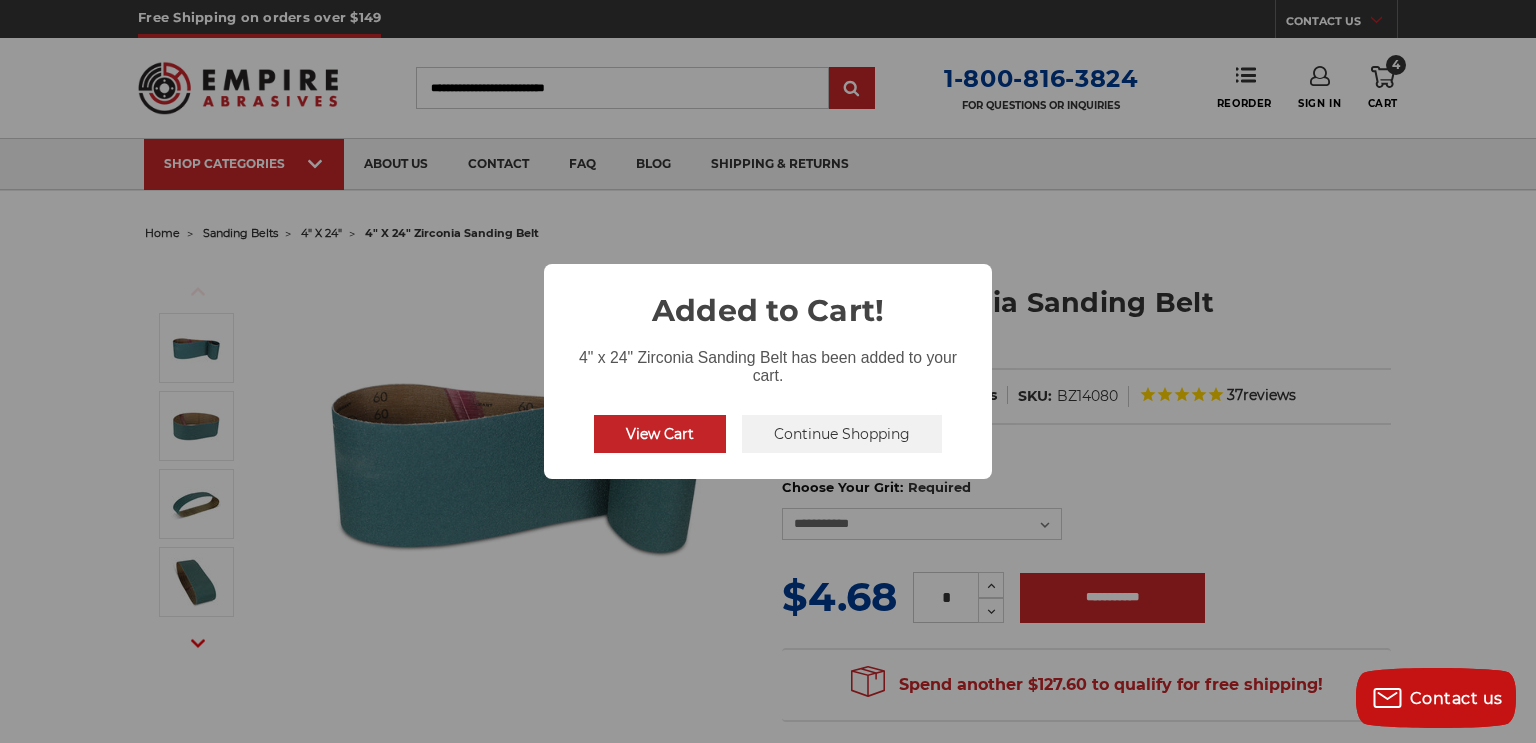 click on "Continue Shopping" at bounding box center [842, 434] 